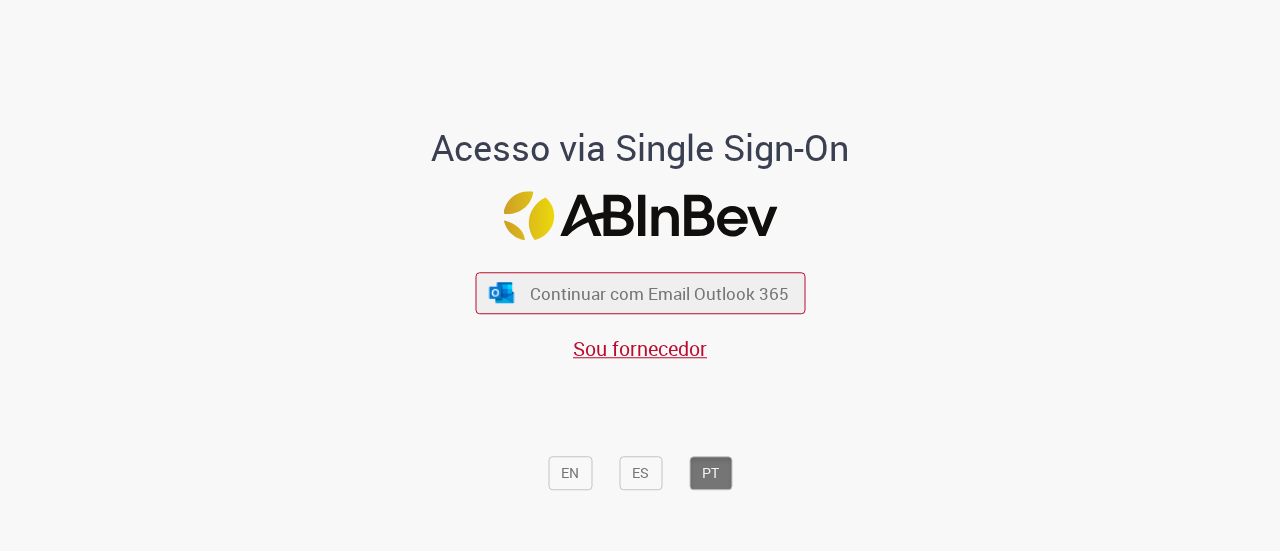 scroll, scrollTop: 0, scrollLeft: 0, axis: both 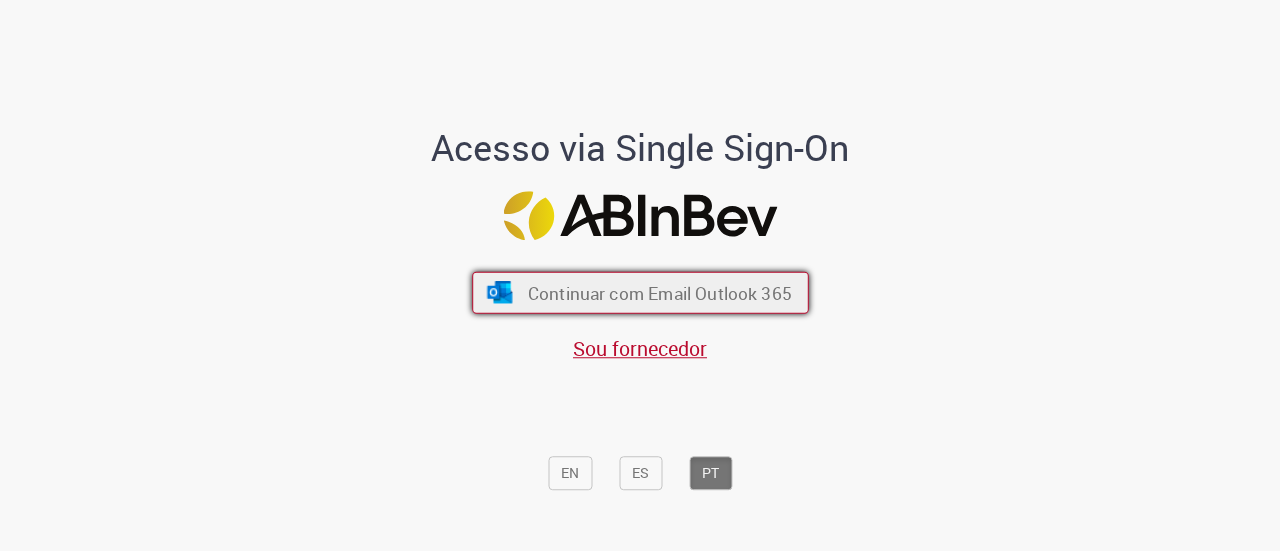 click on "Continuar com Email Outlook 365" at bounding box center (659, 292) 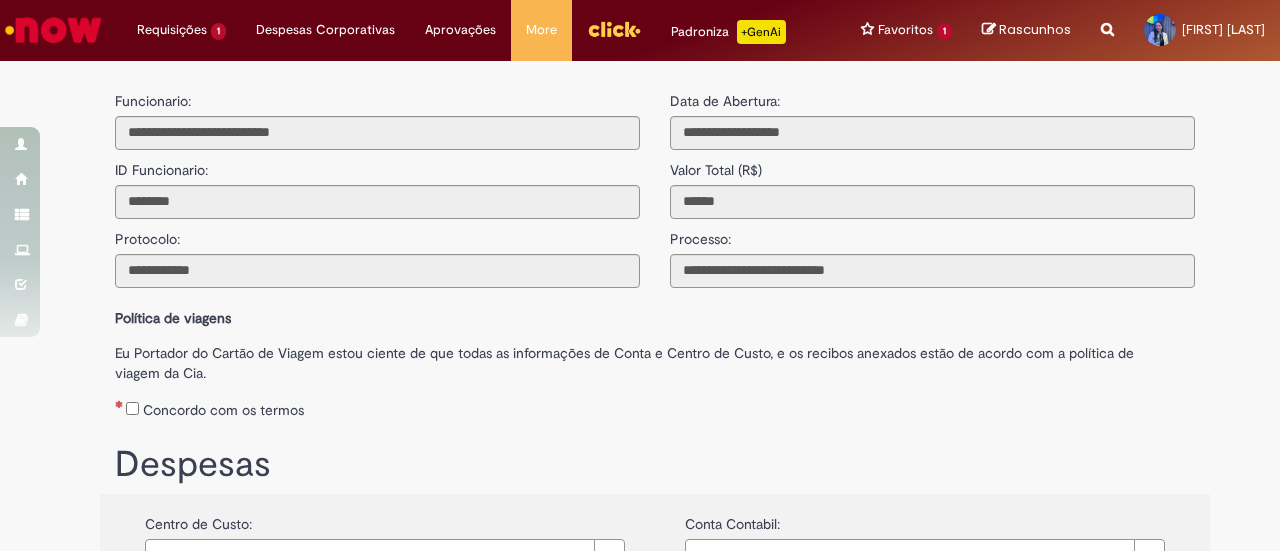 scroll, scrollTop: 0, scrollLeft: 0, axis: both 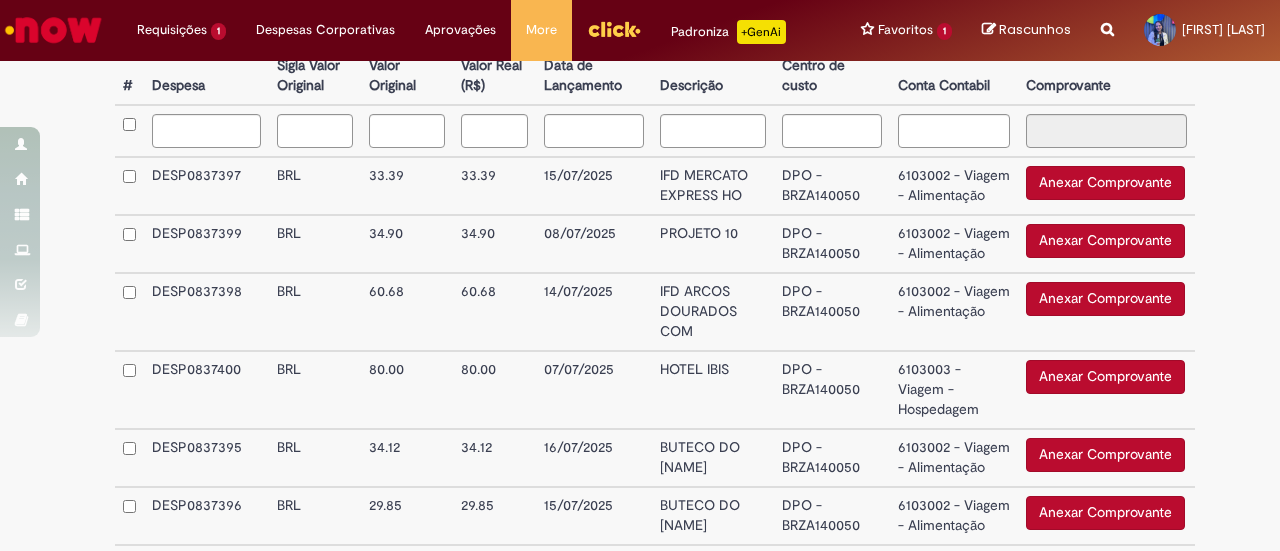 click on "Anexar Comprovante" at bounding box center [1105, 183] 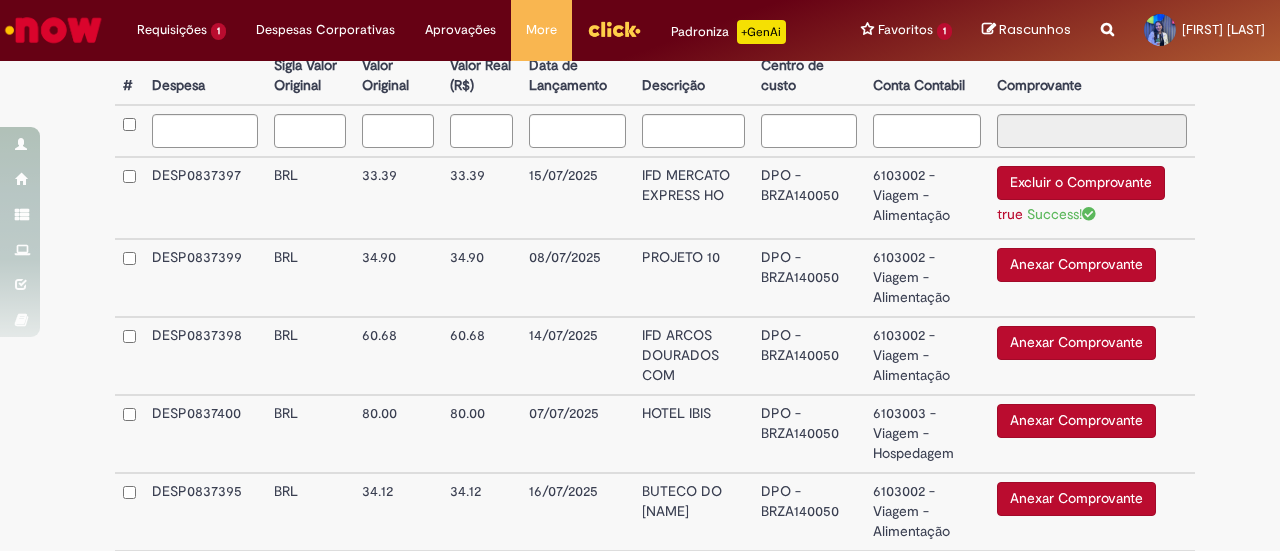 click on "Anexar Comprovante" at bounding box center [1076, 265] 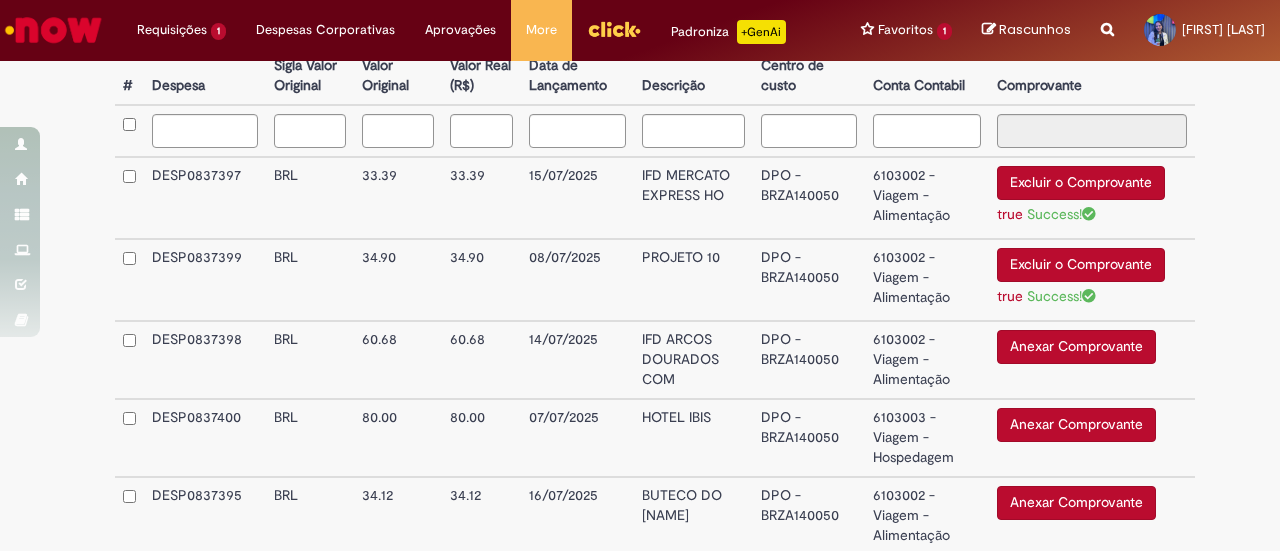 click on "Anexar Comprovante" at bounding box center (1076, 425) 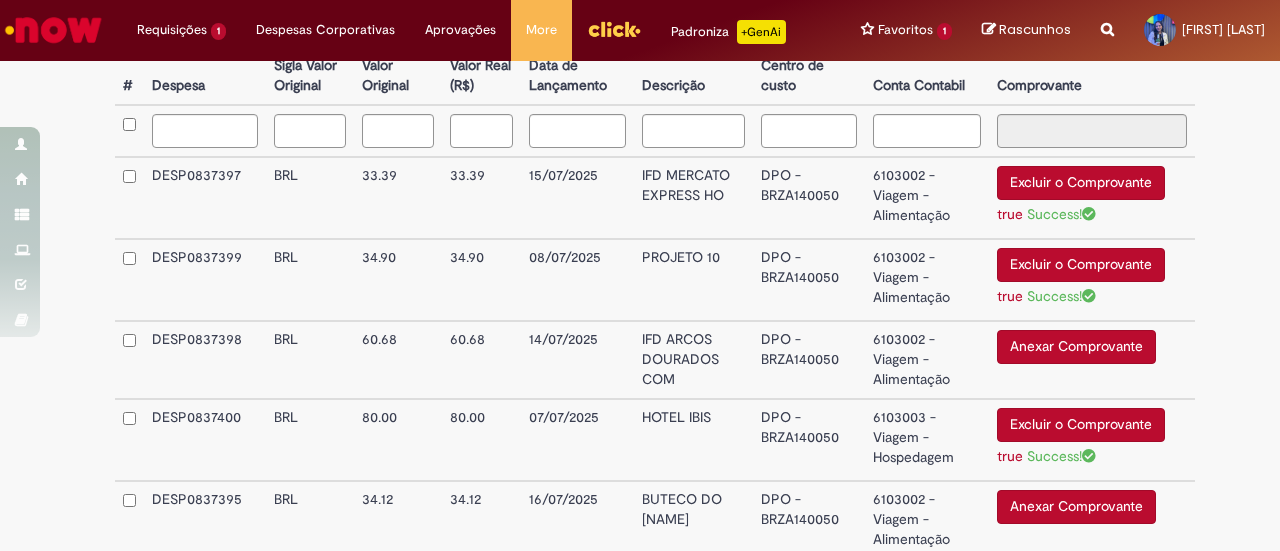 click on "Anexar Comprovante" at bounding box center (1076, 347) 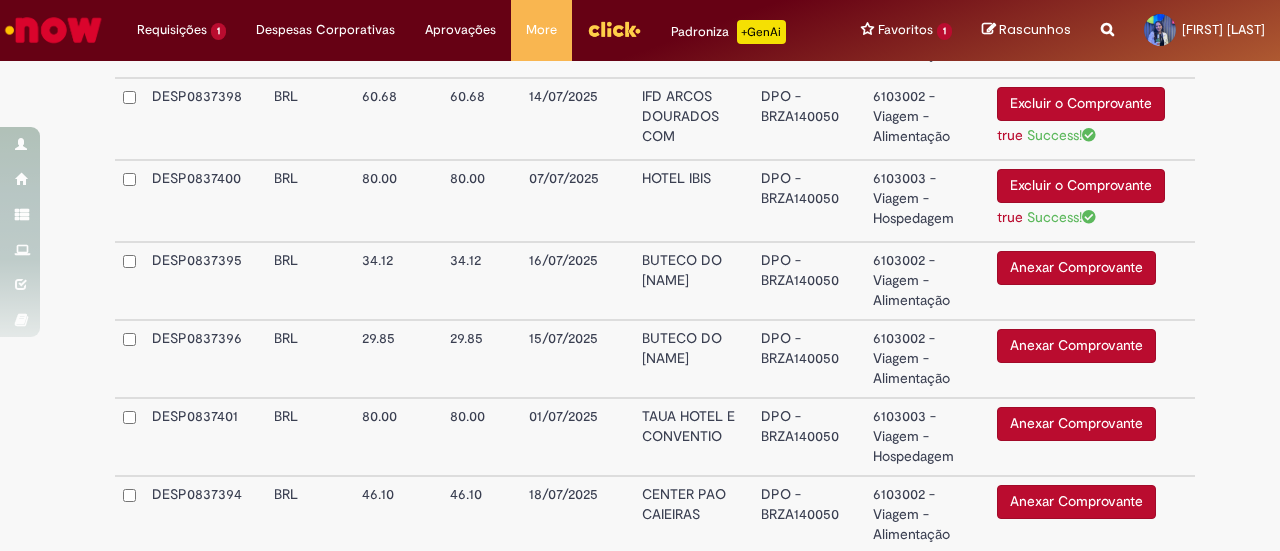scroll, scrollTop: 824, scrollLeft: 0, axis: vertical 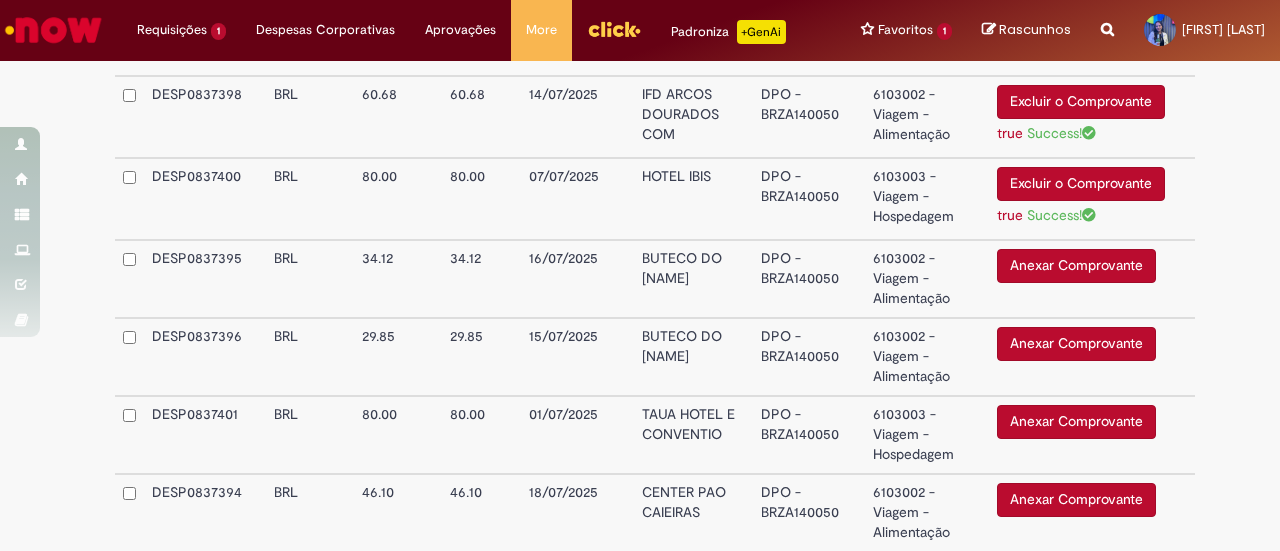 click on "Anexar Comprovante" at bounding box center (1076, 266) 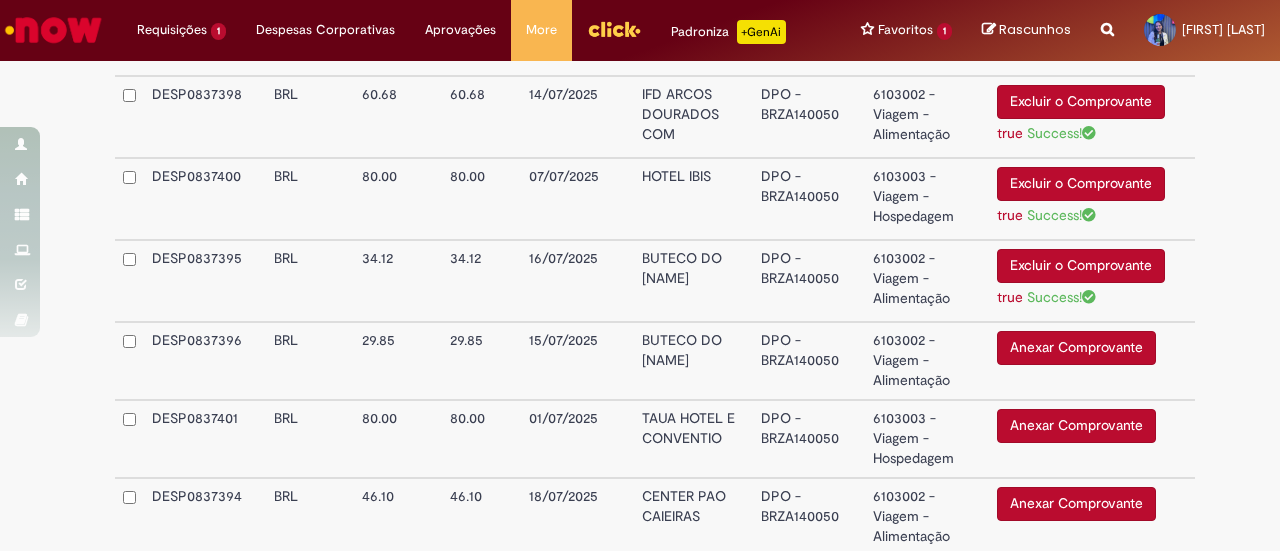 click on "Anexar Comprovante" at bounding box center [1076, 348] 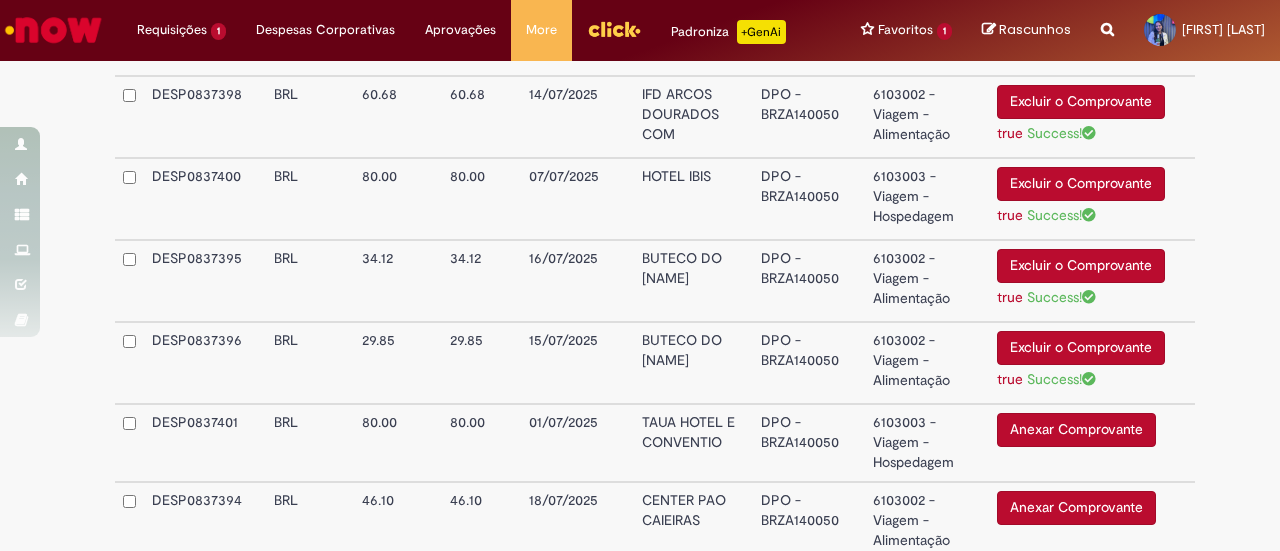 click on "Anexar Comprovante" at bounding box center (1076, 430) 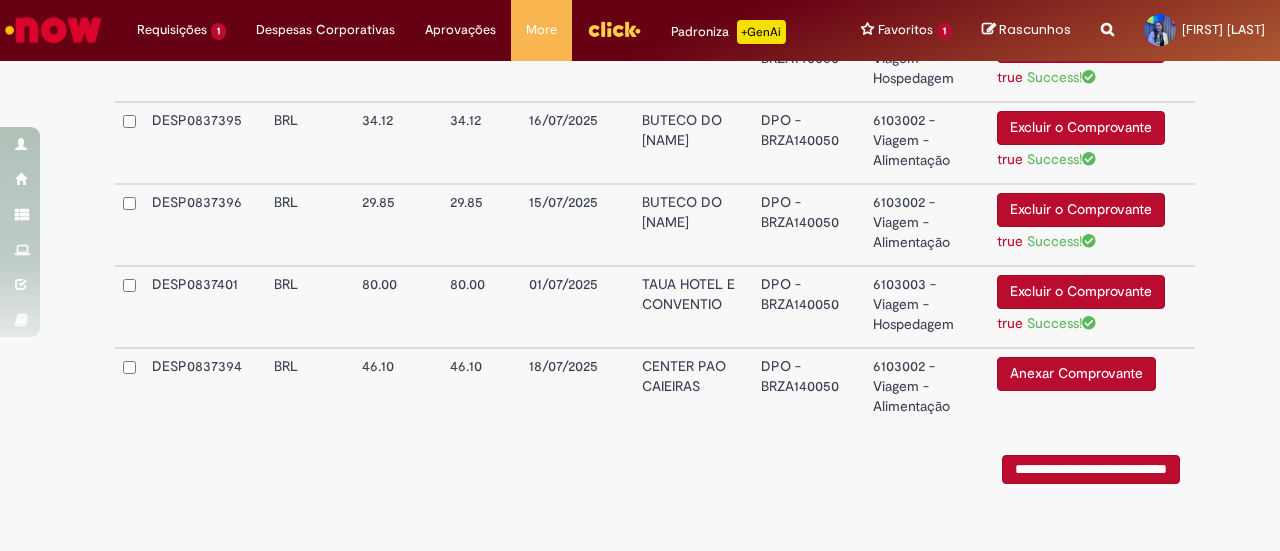 scroll, scrollTop: 972, scrollLeft: 0, axis: vertical 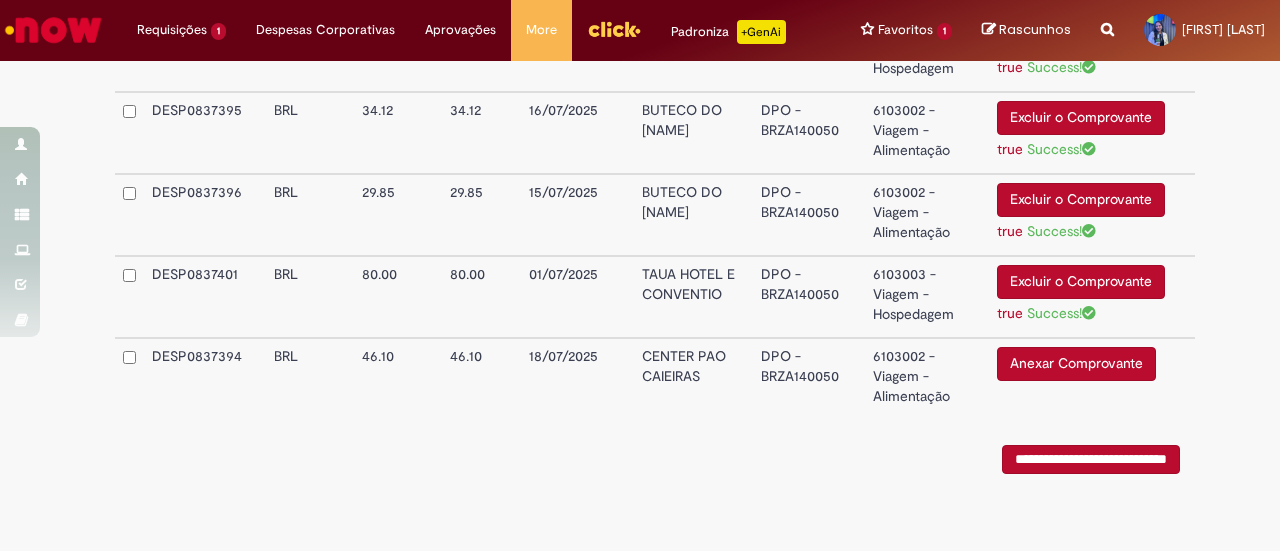 click on "Anexar Comprovante" at bounding box center (1076, 364) 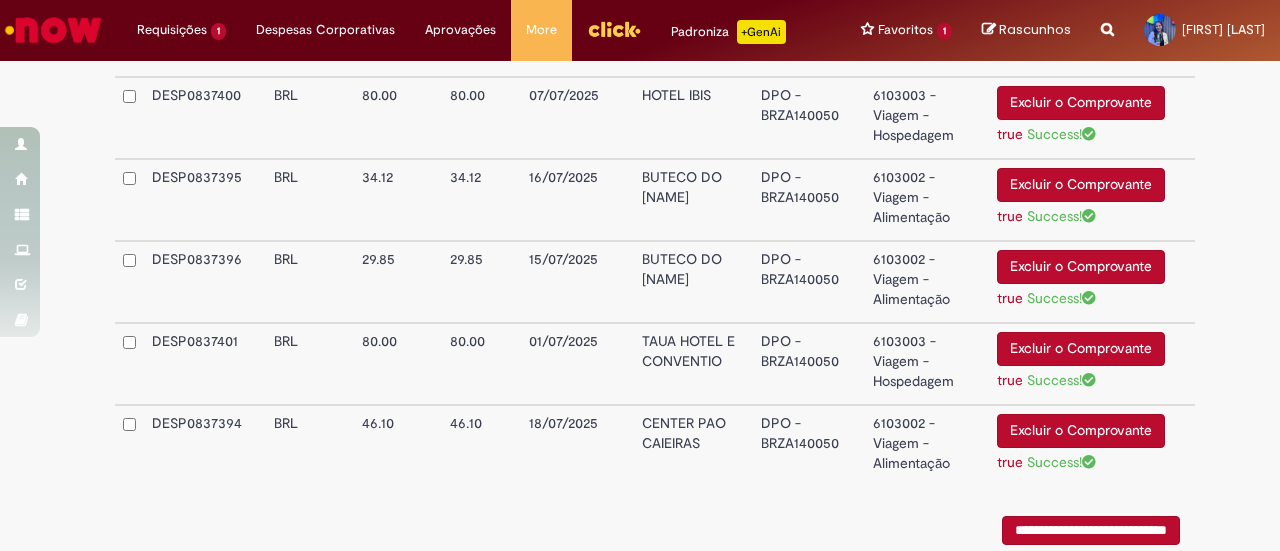 scroll, scrollTop: 1007, scrollLeft: 0, axis: vertical 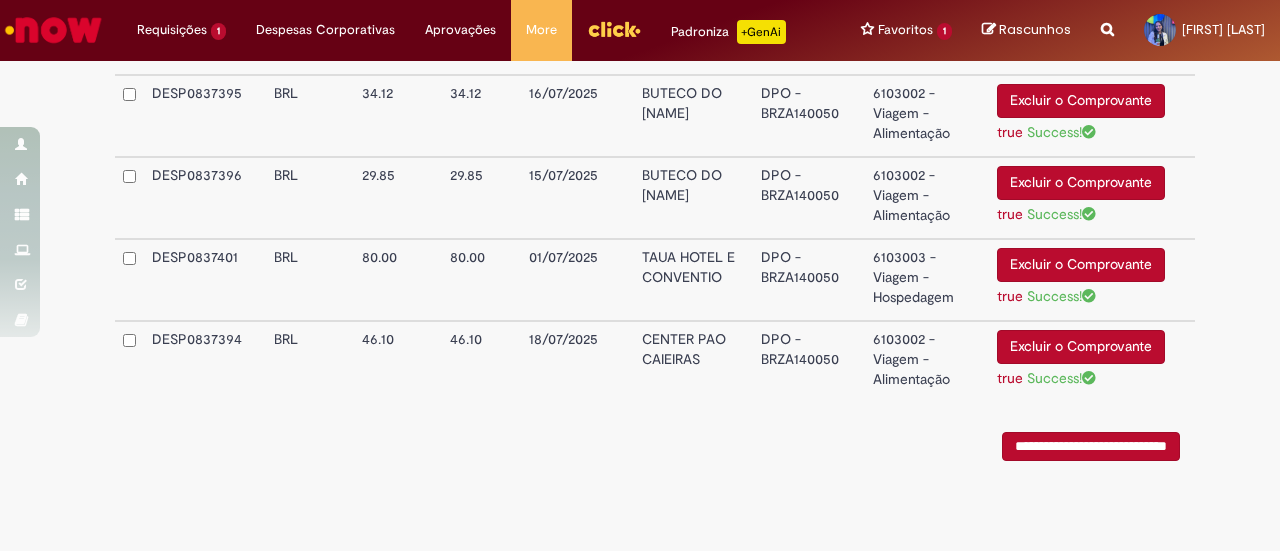click on "**********" at bounding box center (1091, 446) 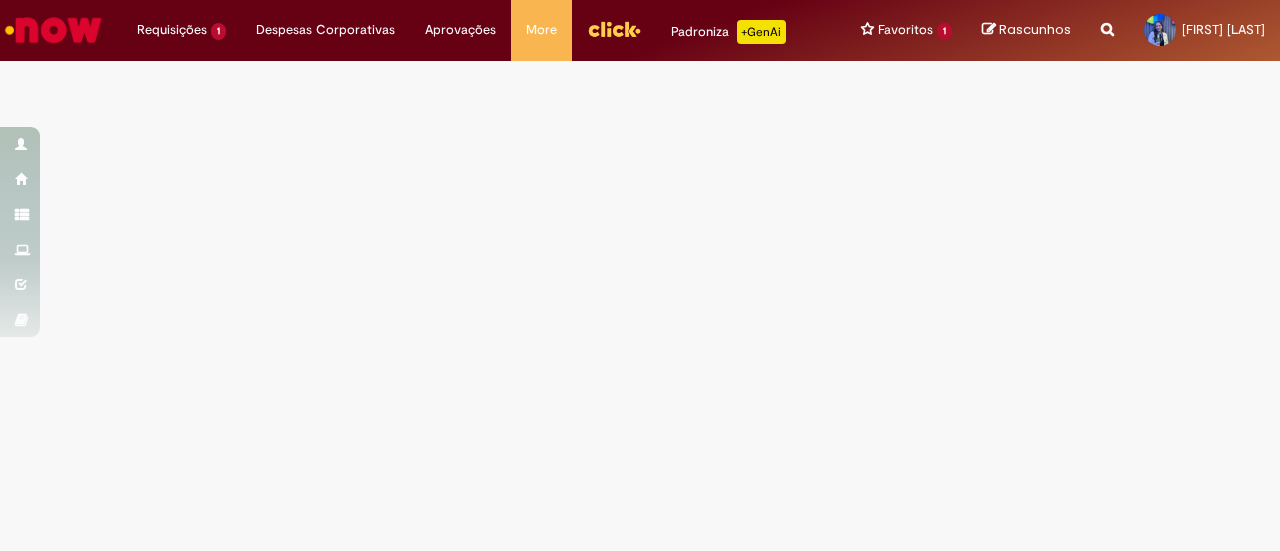 scroll, scrollTop: 0, scrollLeft: 0, axis: both 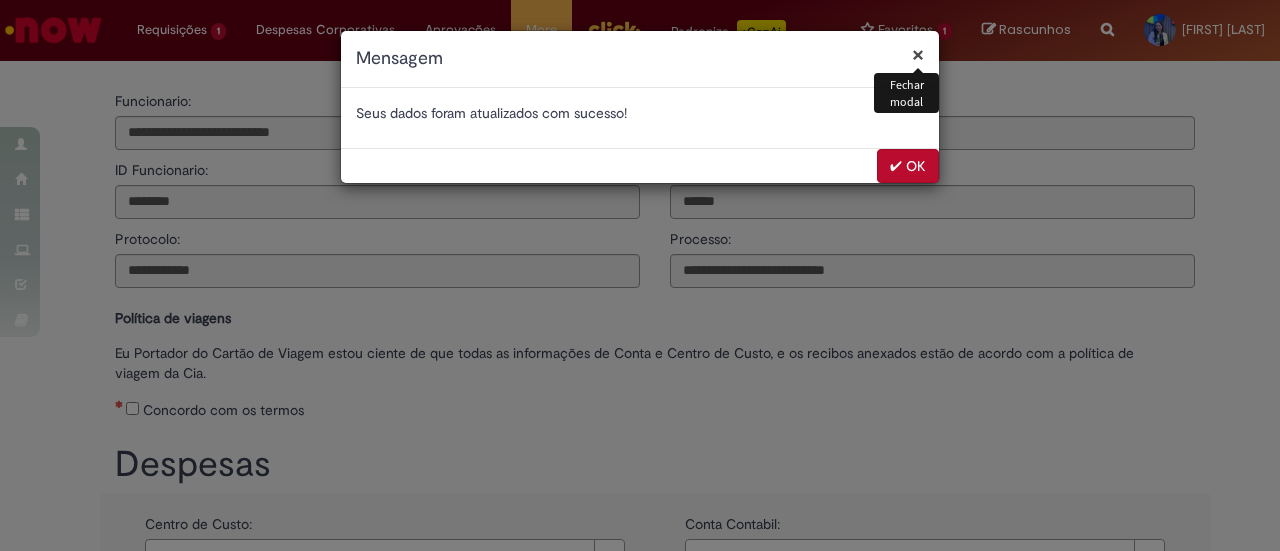 click on "✔ OK" at bounding box center [908, 166] 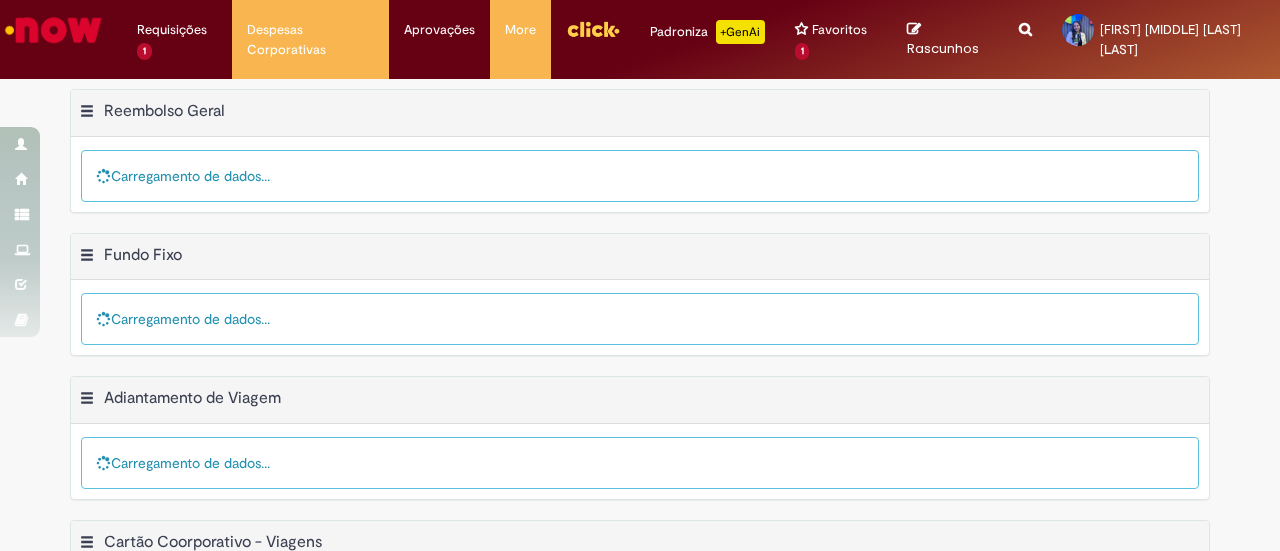 scroll, scrollTop: 0, scrollLeft: 0, axis: both 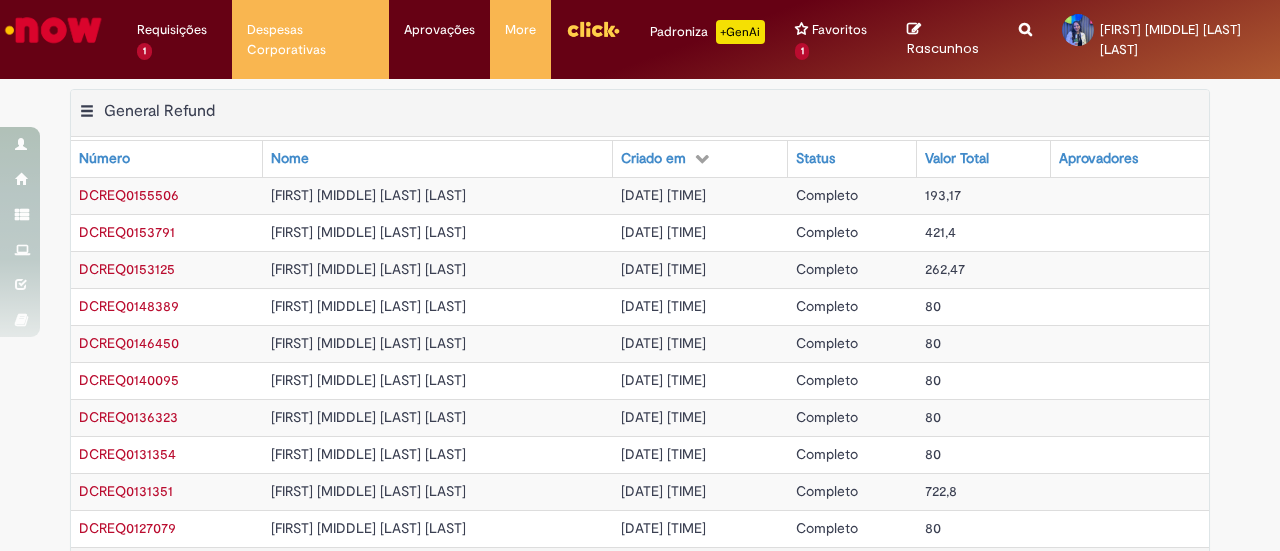 click on "[DATE] [TIME]" at bounding box center [700, 306] 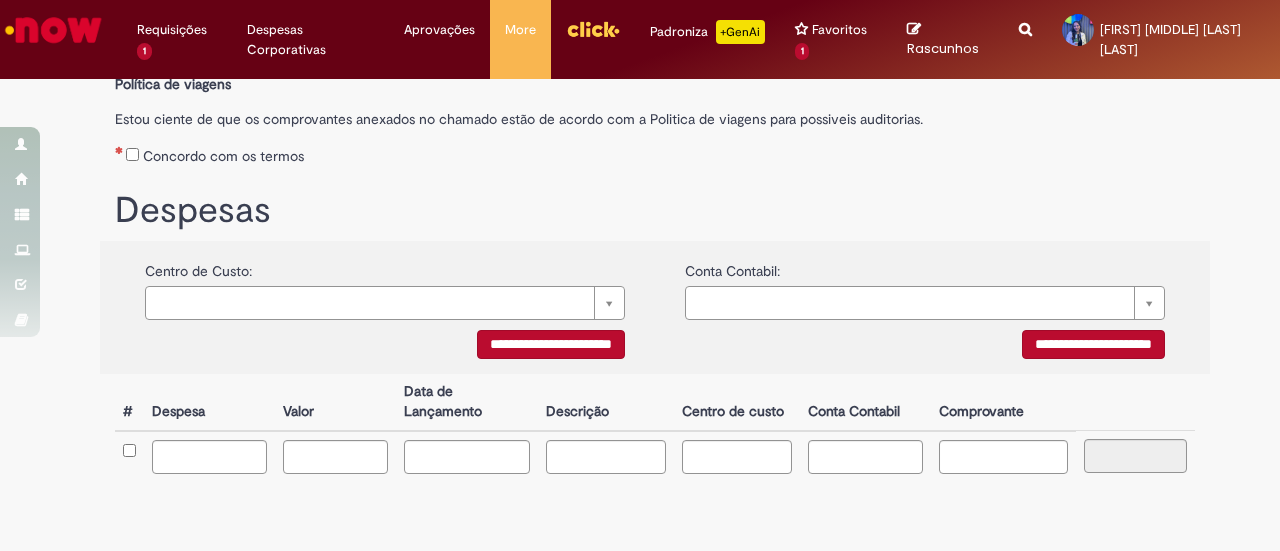 scroll, scrollTop: 416, scrollLeft: 0, axis: vertical 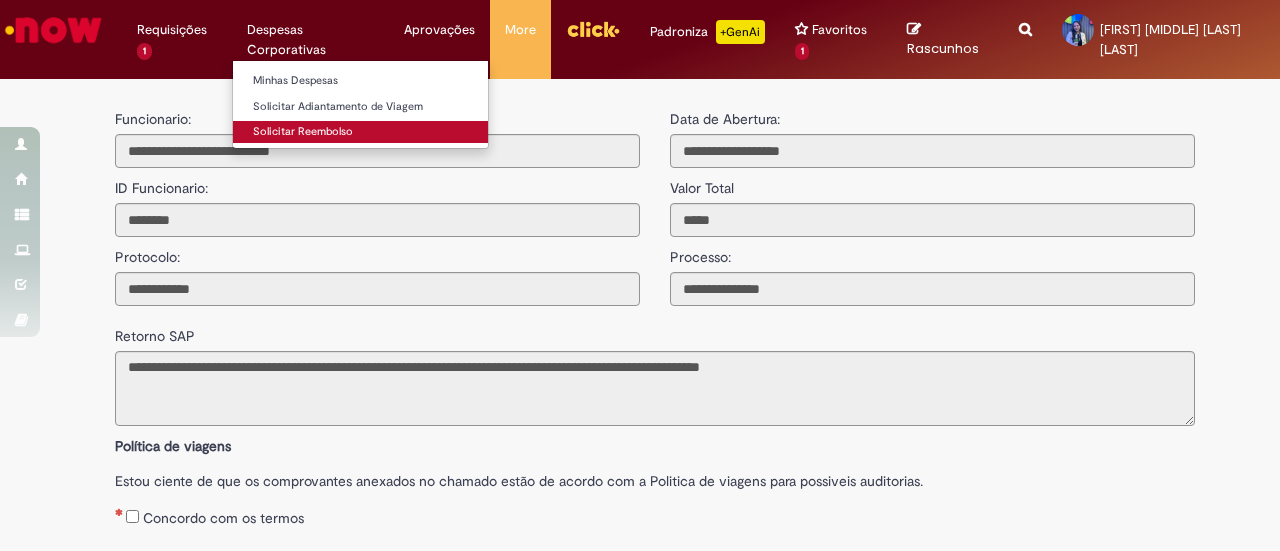 click on "Solicitar Reembolso" at bounding box center (360, 132) 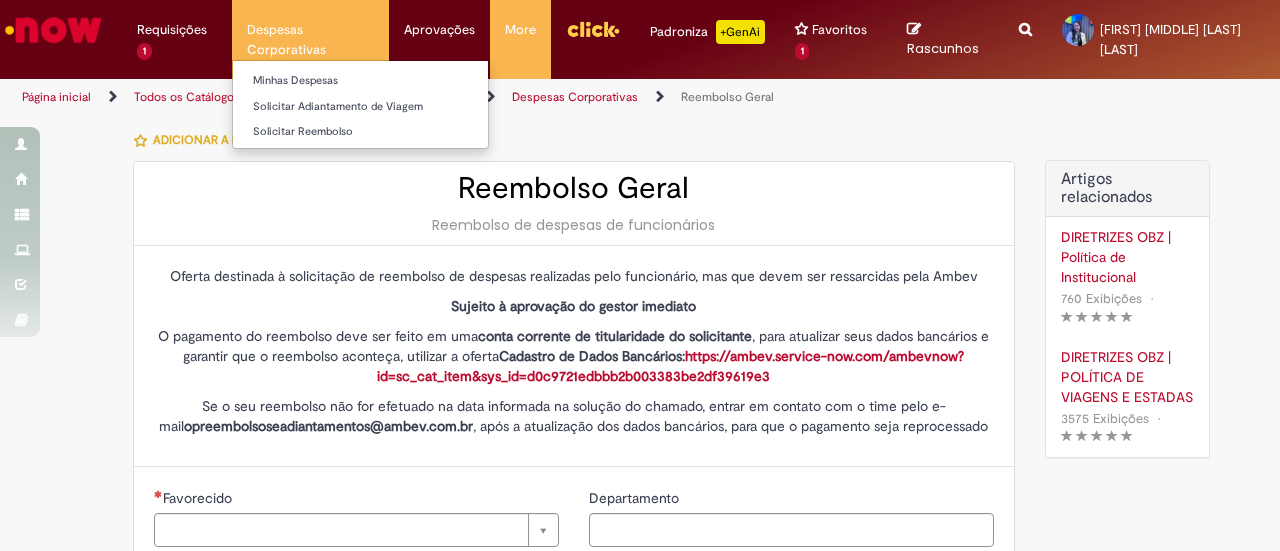 type on "********" 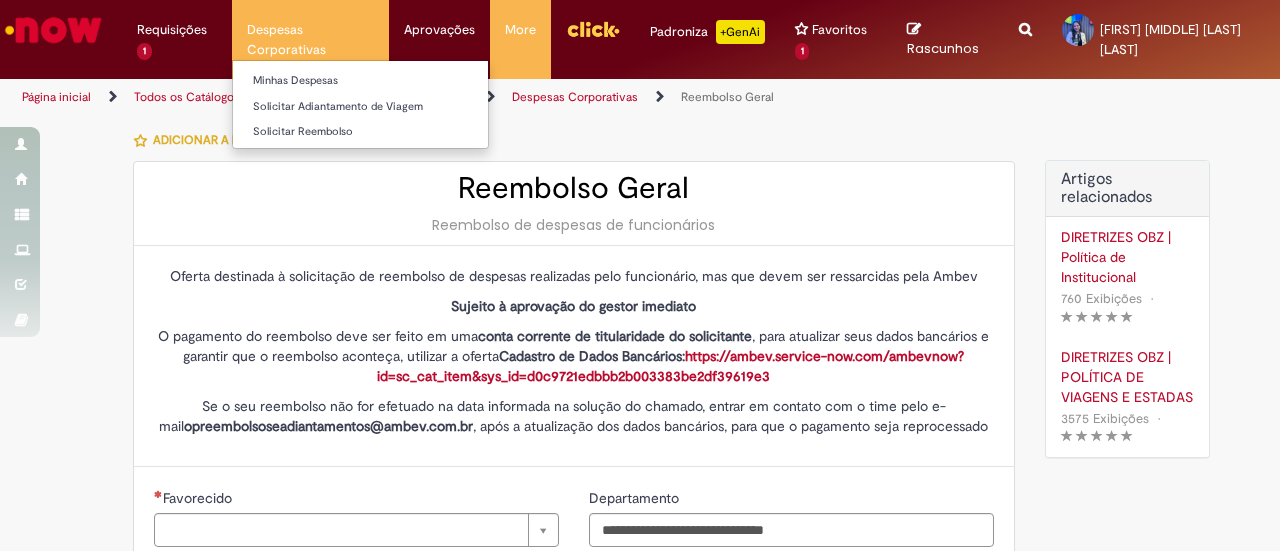 type on "**********" 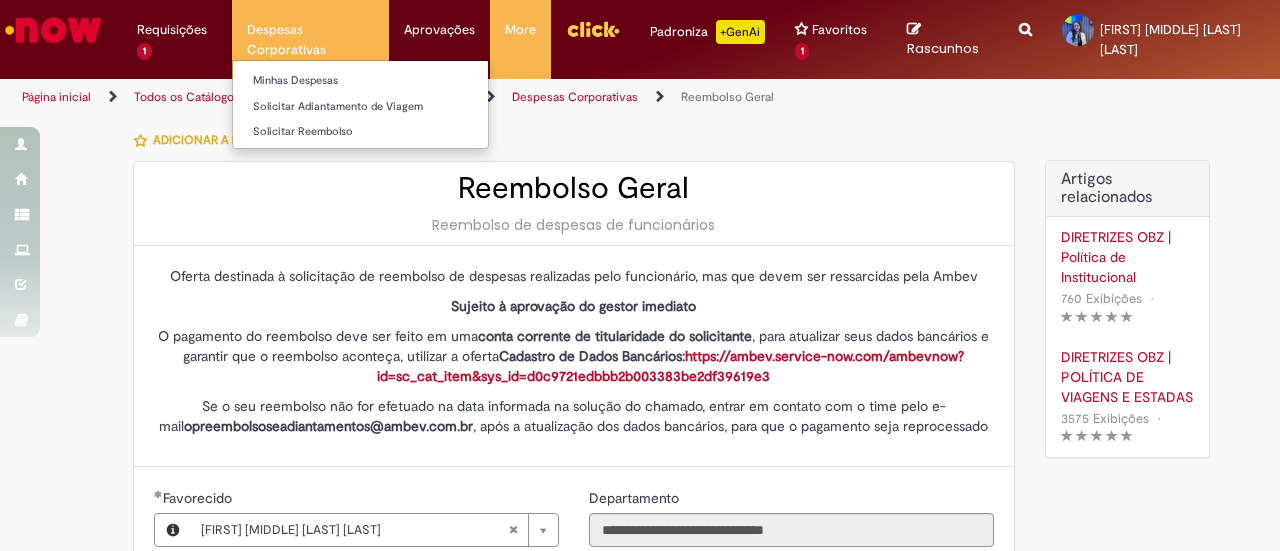 type on "*******" 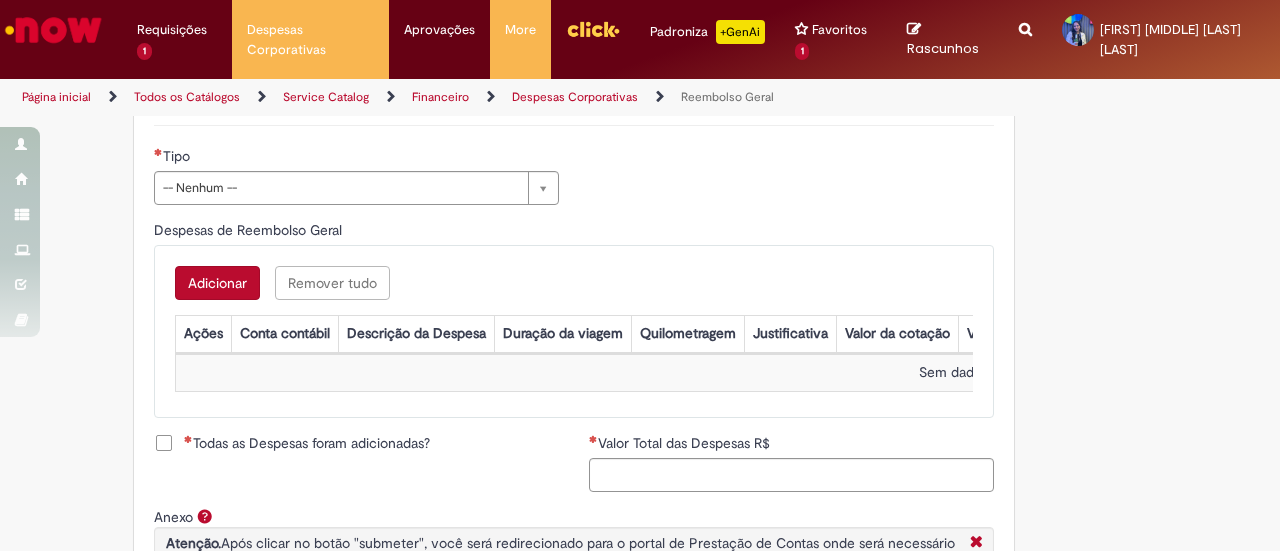 scroll, scrollTop: 748, scrollLeft: 0, axis: vertical 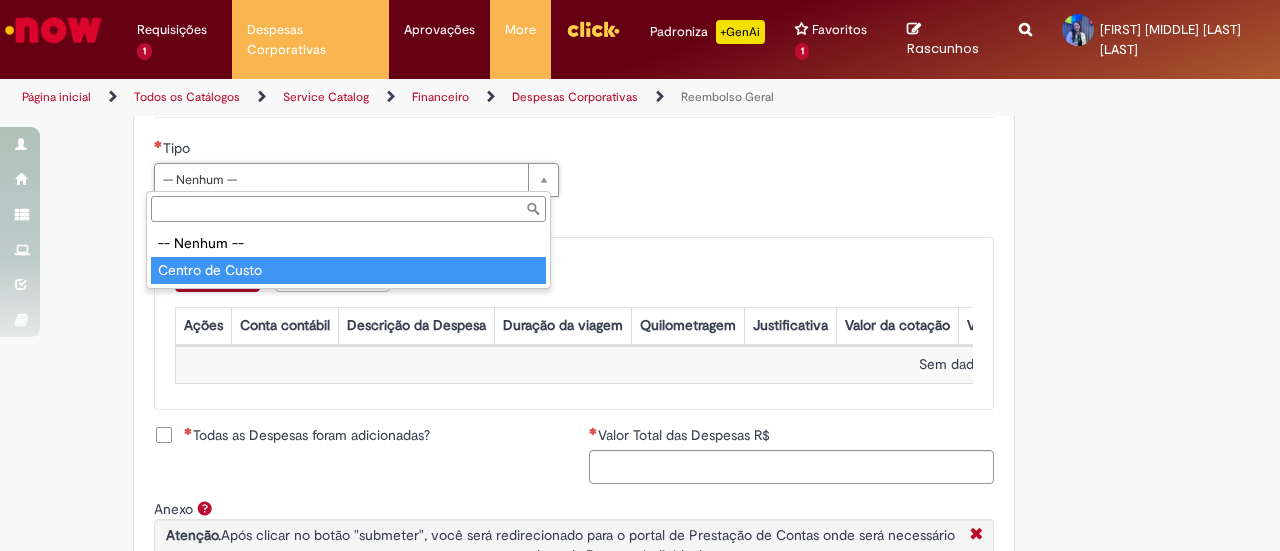 type on "**********" 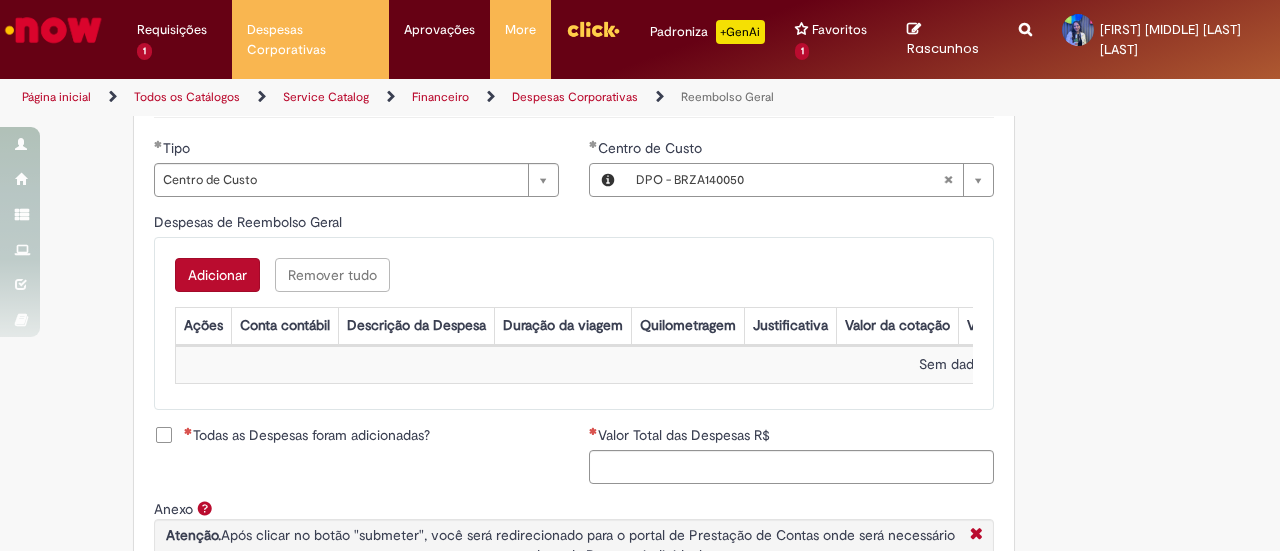click on "Todas as Despesas foram adicionadas?" at bounding box center (307, 435) 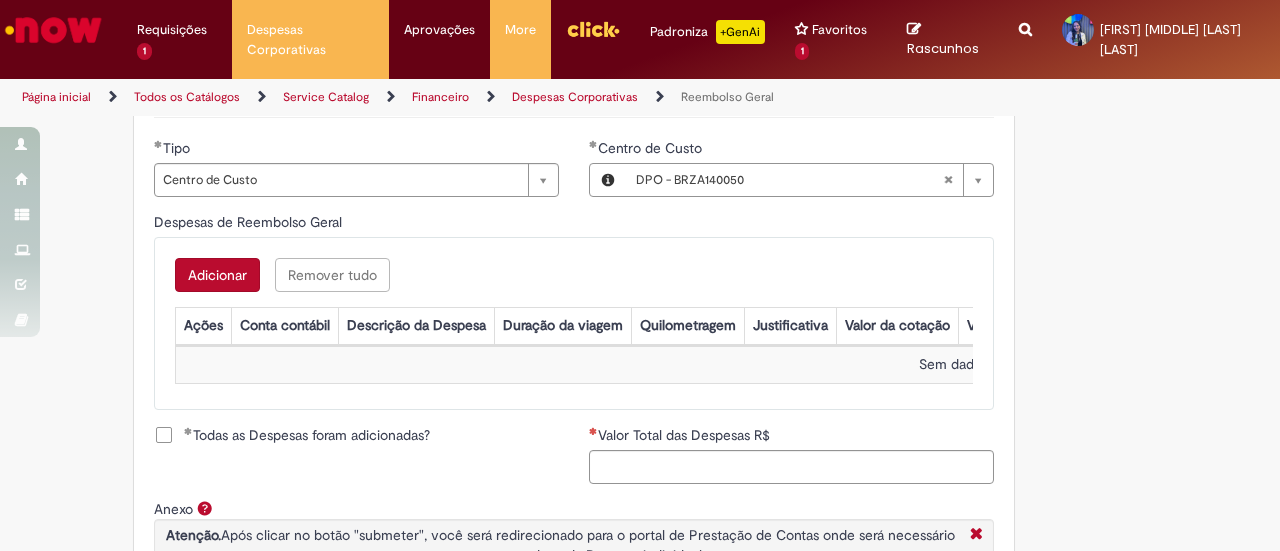 click on "Adicionar" at bounding box center [217, 275] 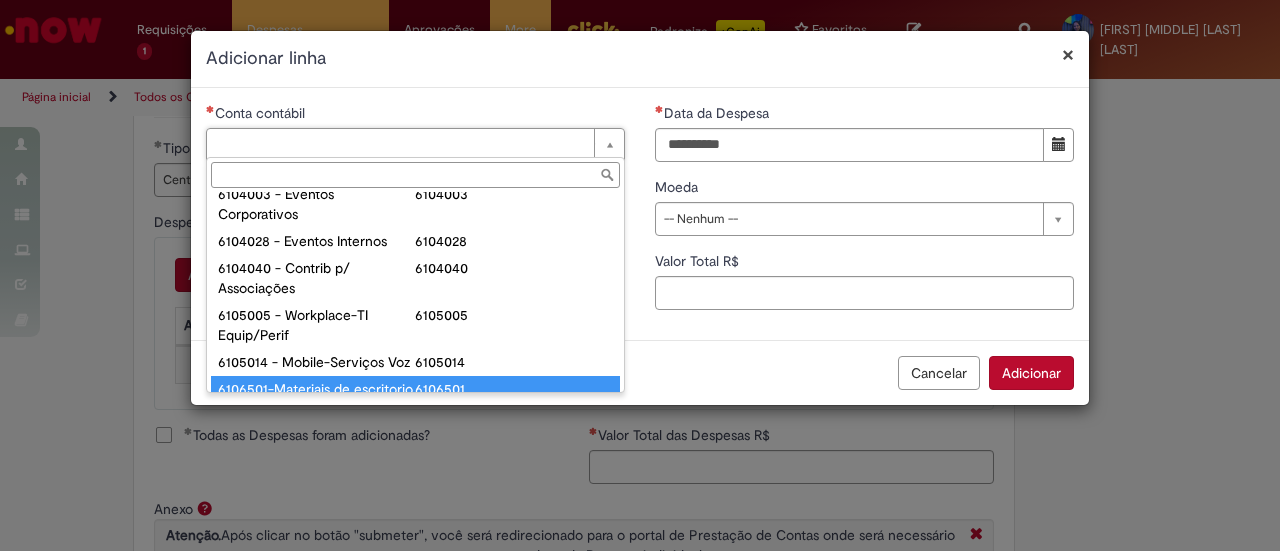 scroll, scrollTop: 1130, scrollLeft: 0, axis: vertical 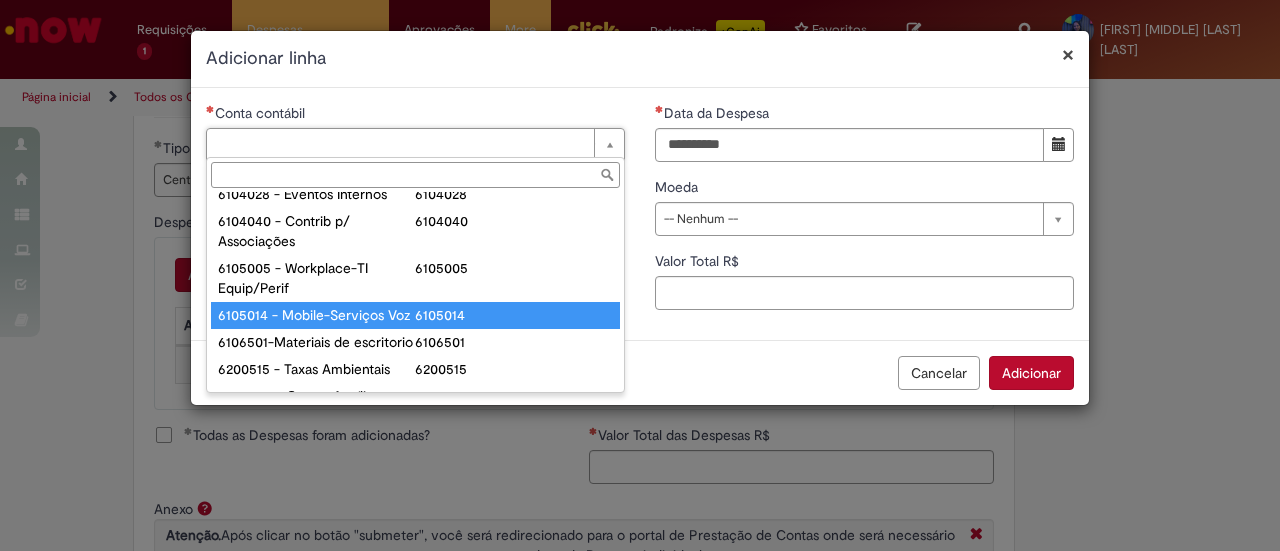 type on "**********" 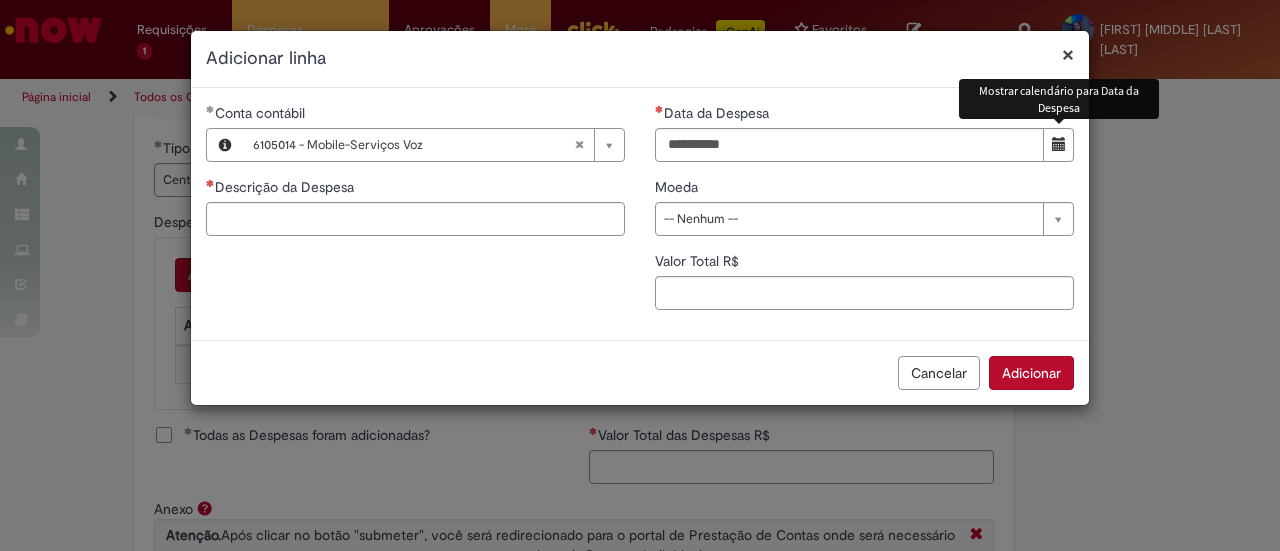 click at bounding box center (1059, 144) 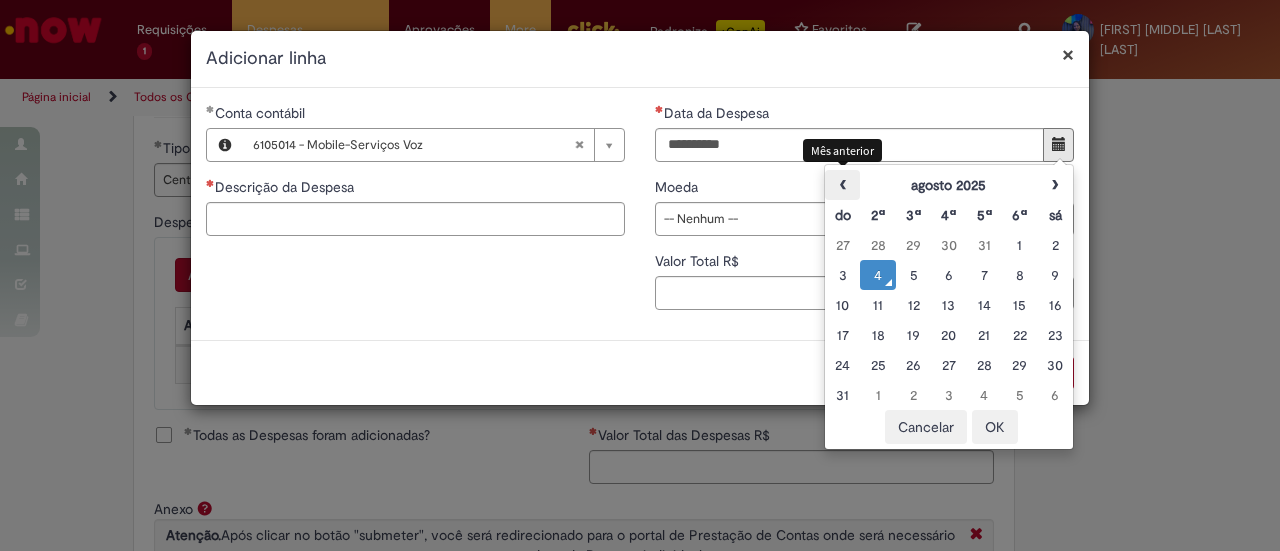 click on "‹" at bounding box center [842, 185] 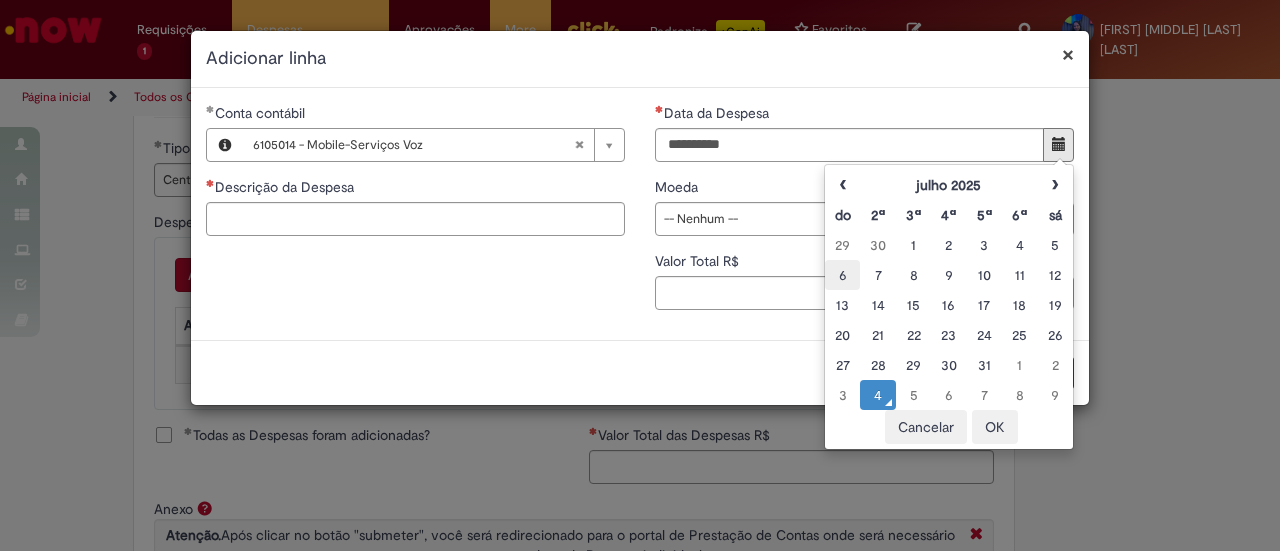 click on "6" at bounding box center (842, 275) 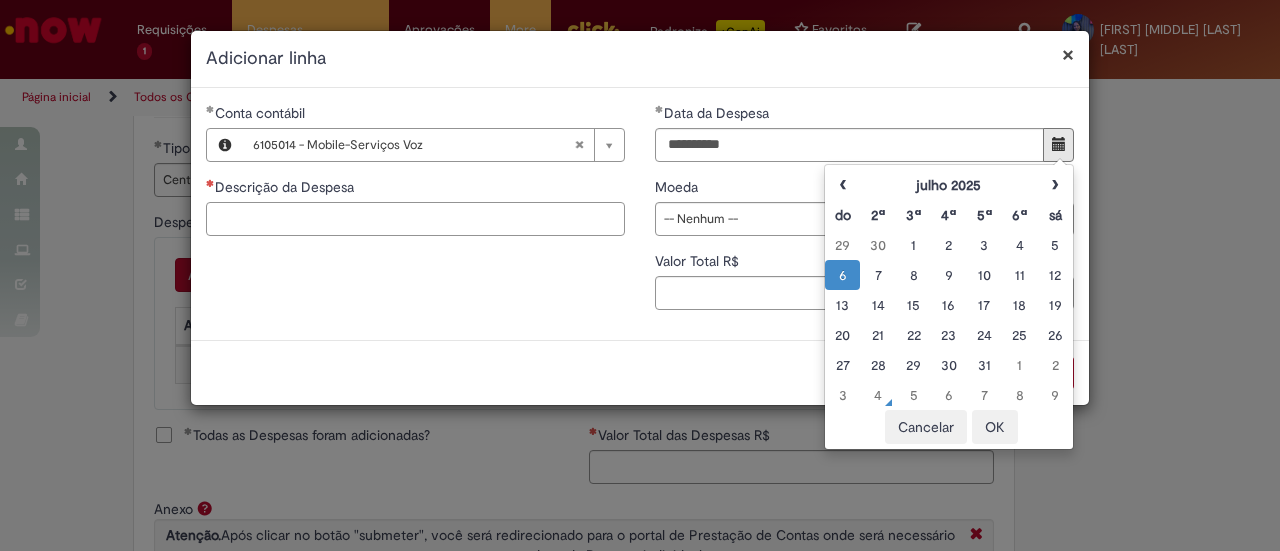 click on "Descrição da Despesa" at bounding box center (415, 219) 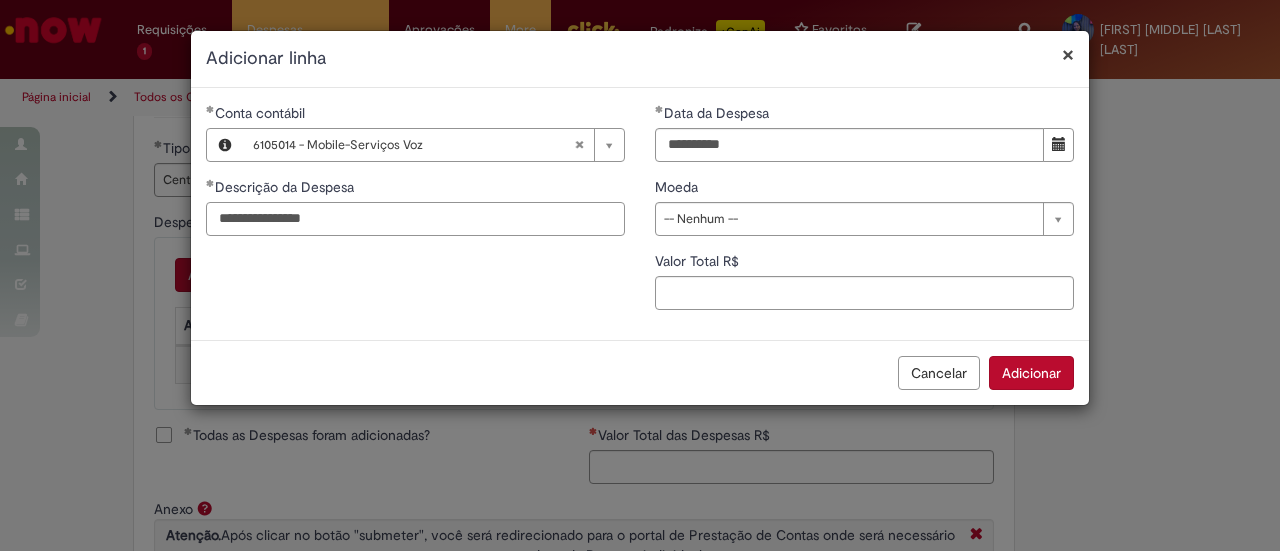 type on "**********" 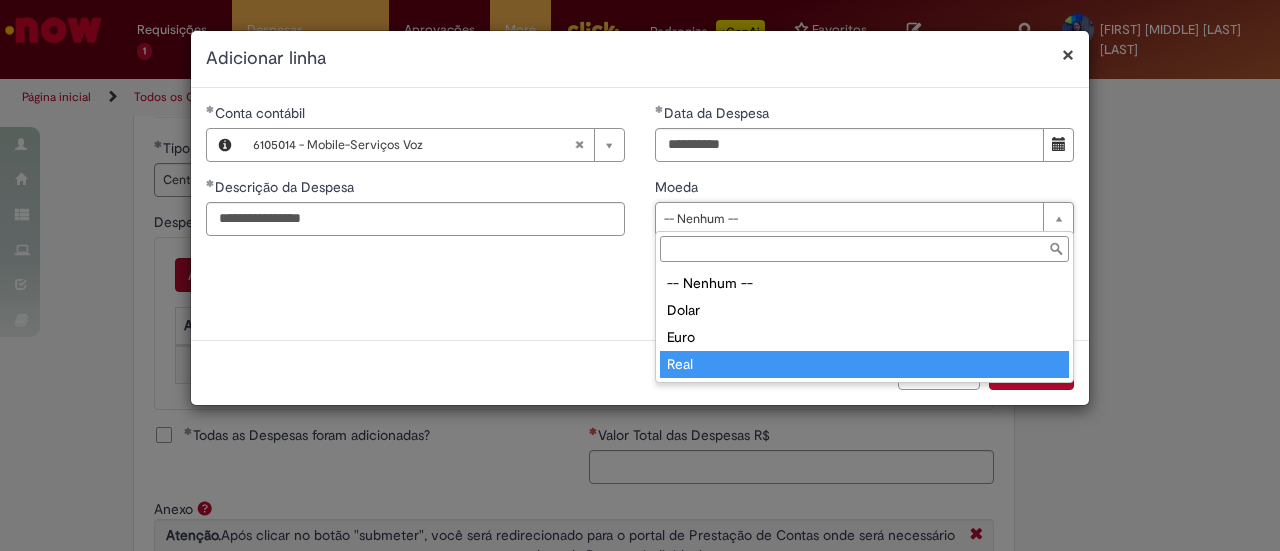 type on "****" 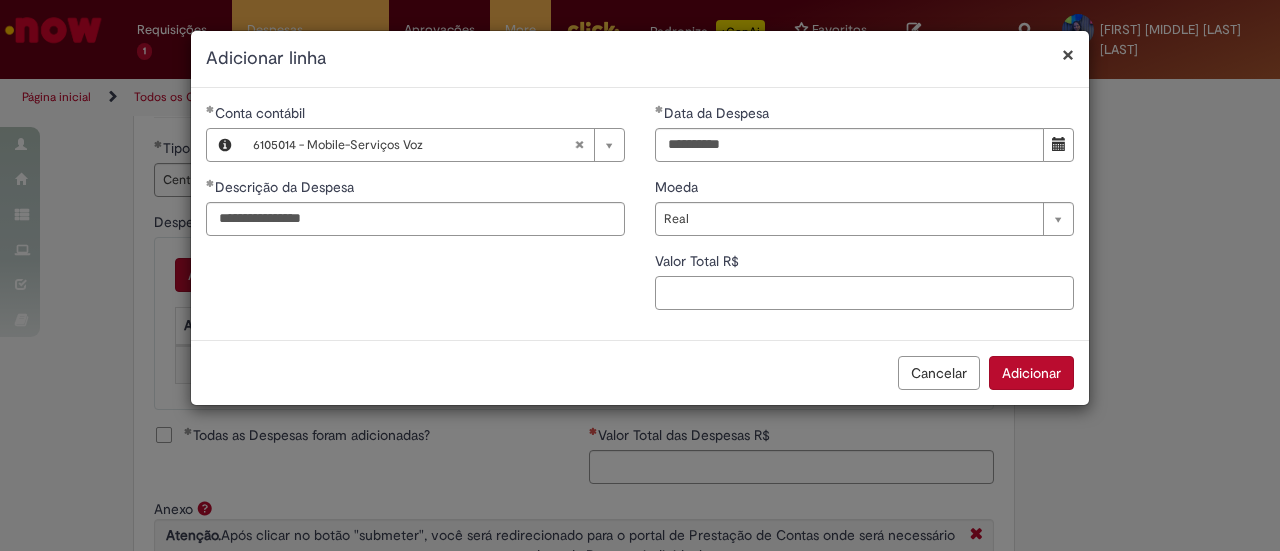 click on "Valor Total R$" at bounding box center [864, 293] 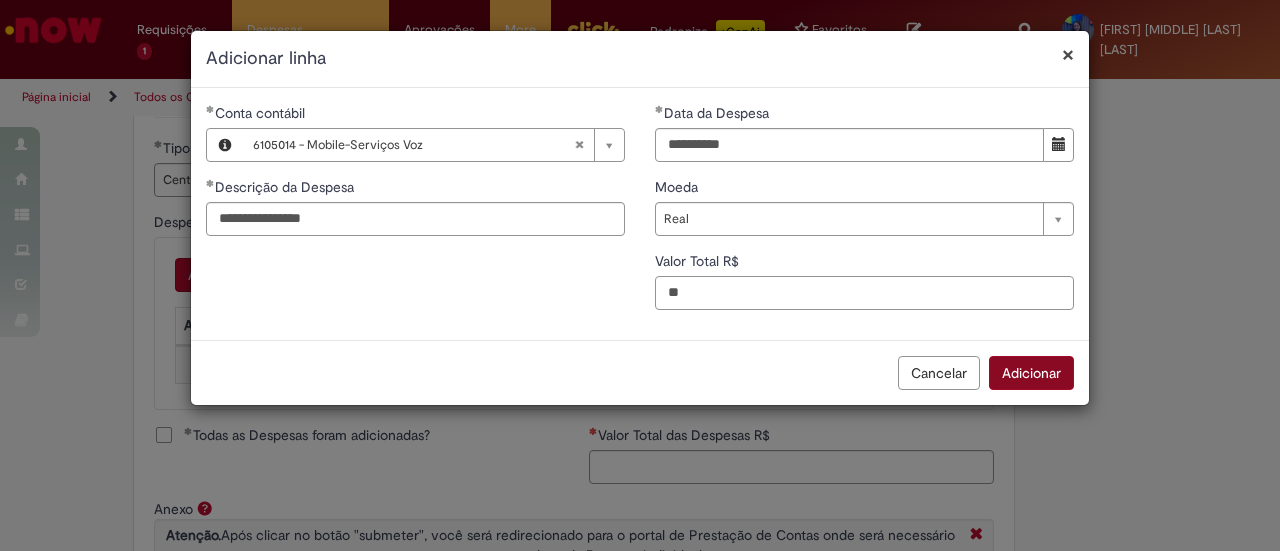 type on "**" 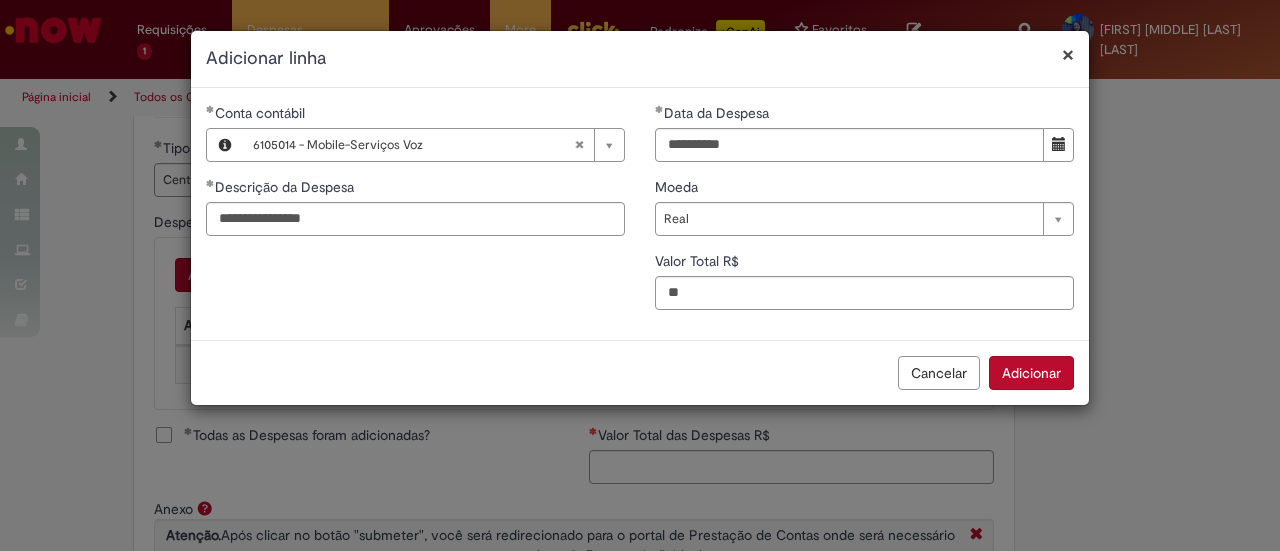 click on "Adicionar" at bounding box center (1031, 373) 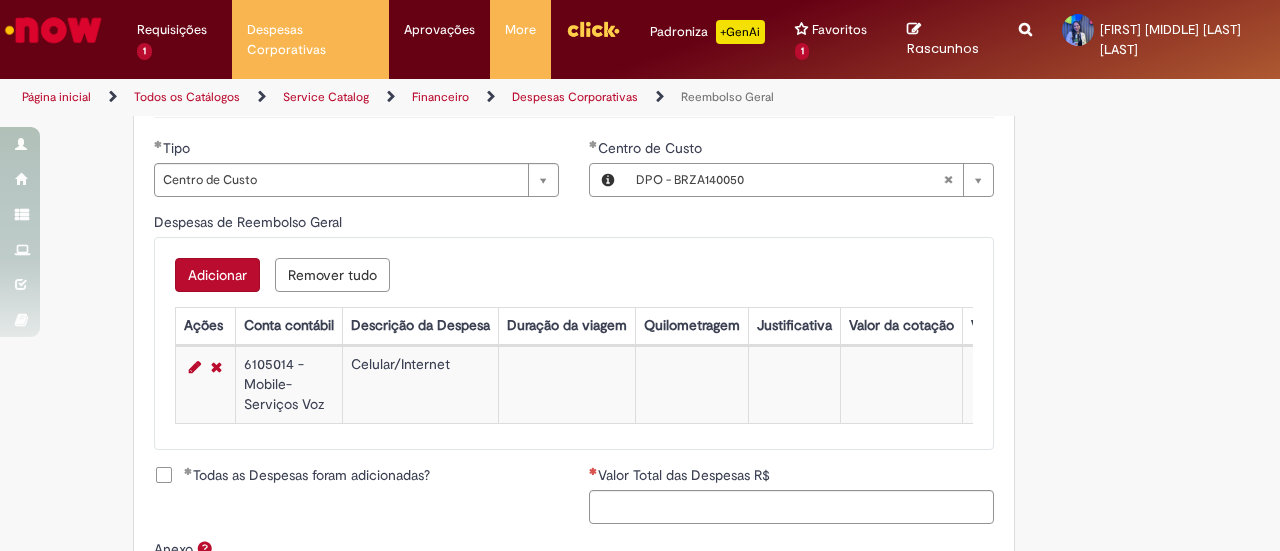 click on "Todas as Despesas foram adicionadas?" at bounding box center (307, 475) 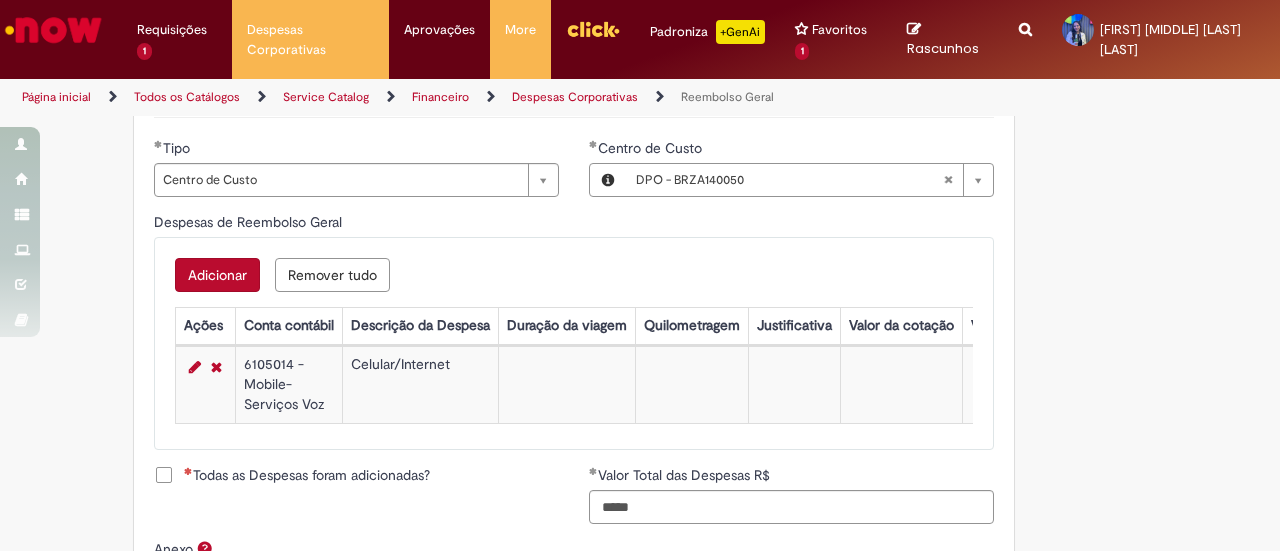 click on "Todas as Despesas foram adicionadas?" at bounding box center [307, 475] 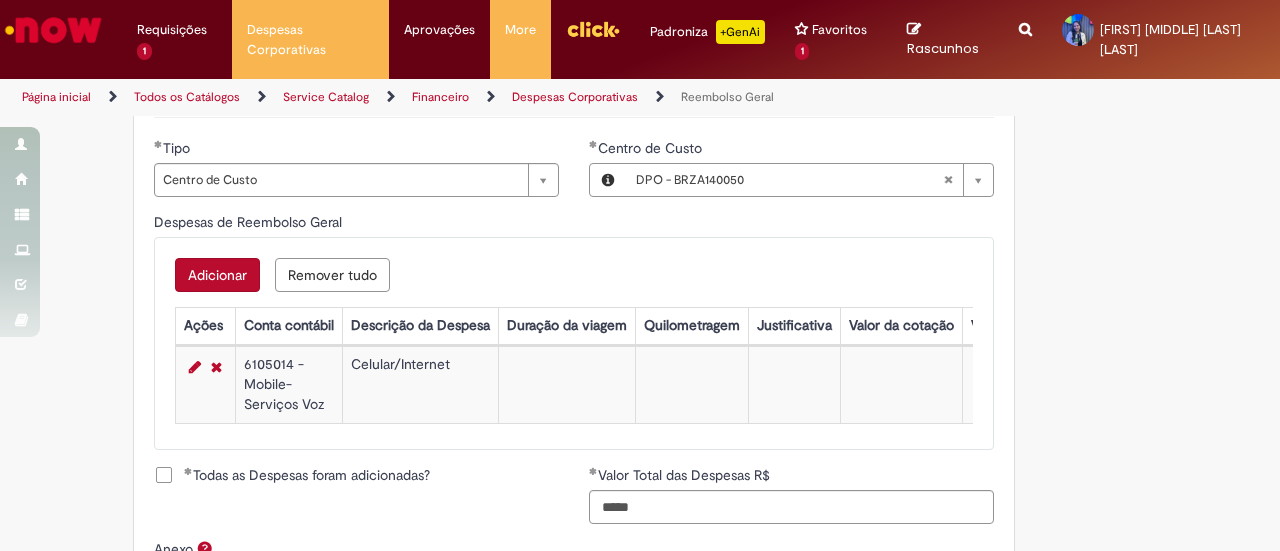 scroll, scrollTop: 995, scrollLeft: 0, axis: vertical 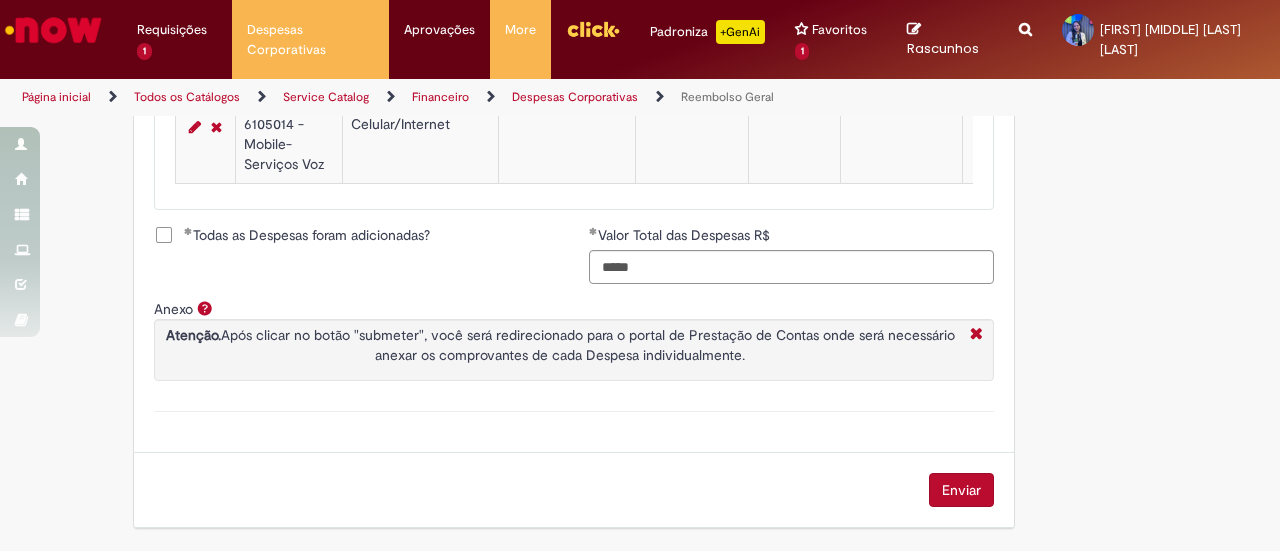 click on "Enviar" at bounding box center (961, 490) 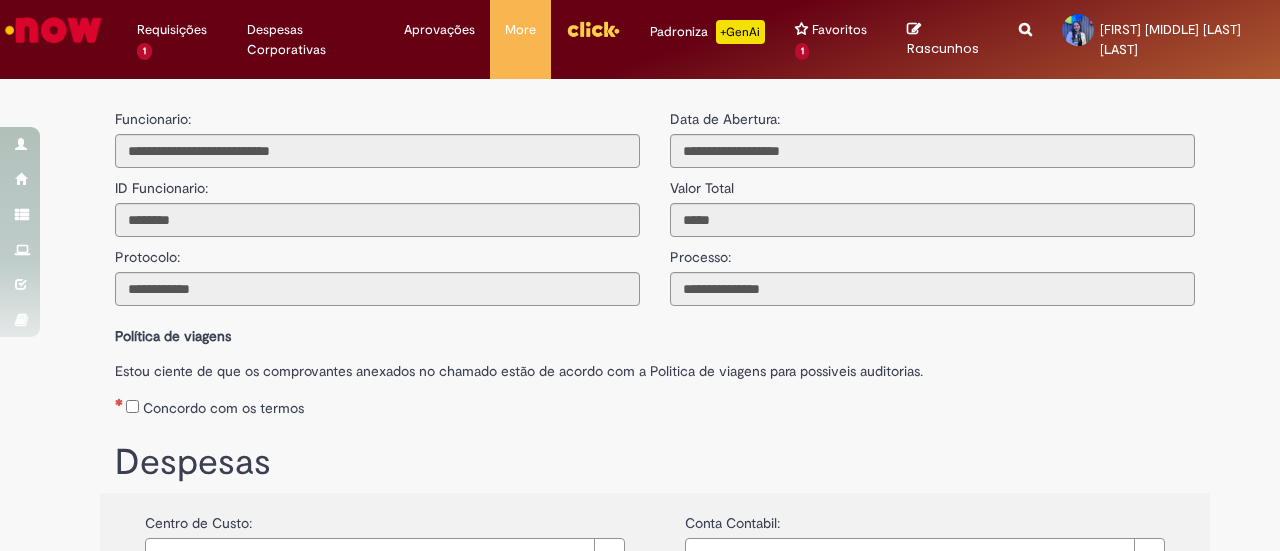 scroll, scrollTop: 0, scrollLeft: 0, axis: both 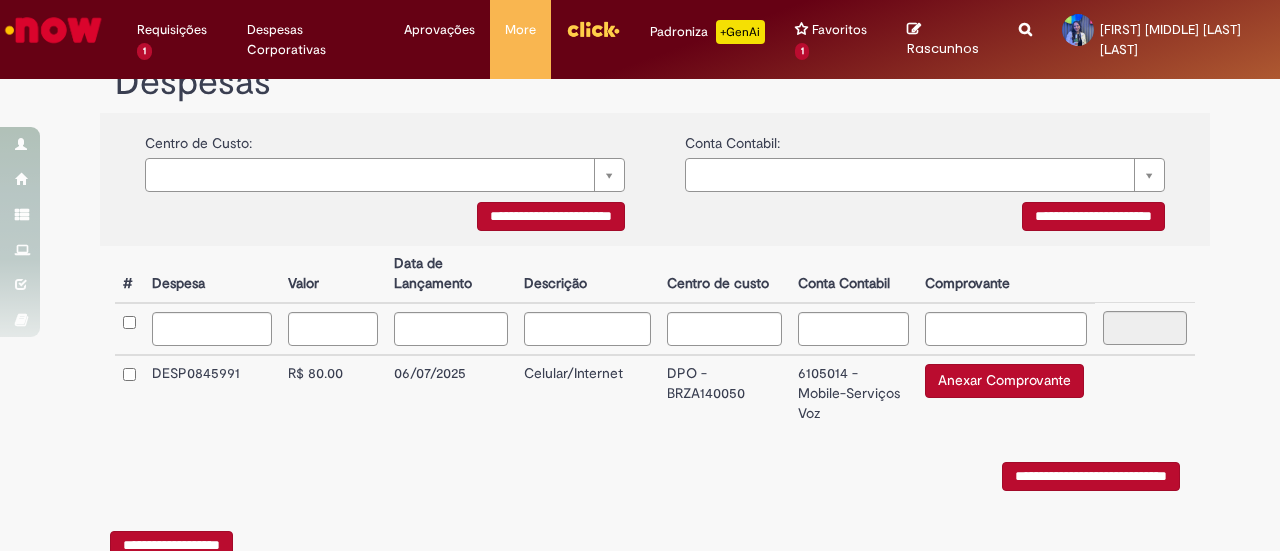 click on "Anexar Comprovante" at bounding box center [1004, 381] 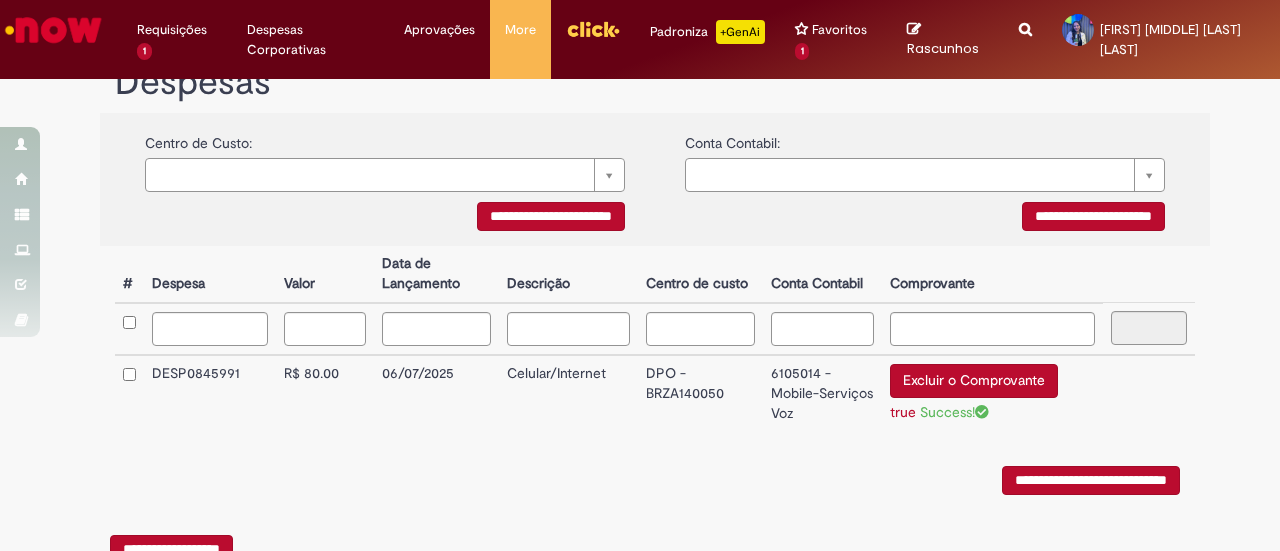 scroll, scrollTop: 450, scrollLeft: 0, axis: vertical 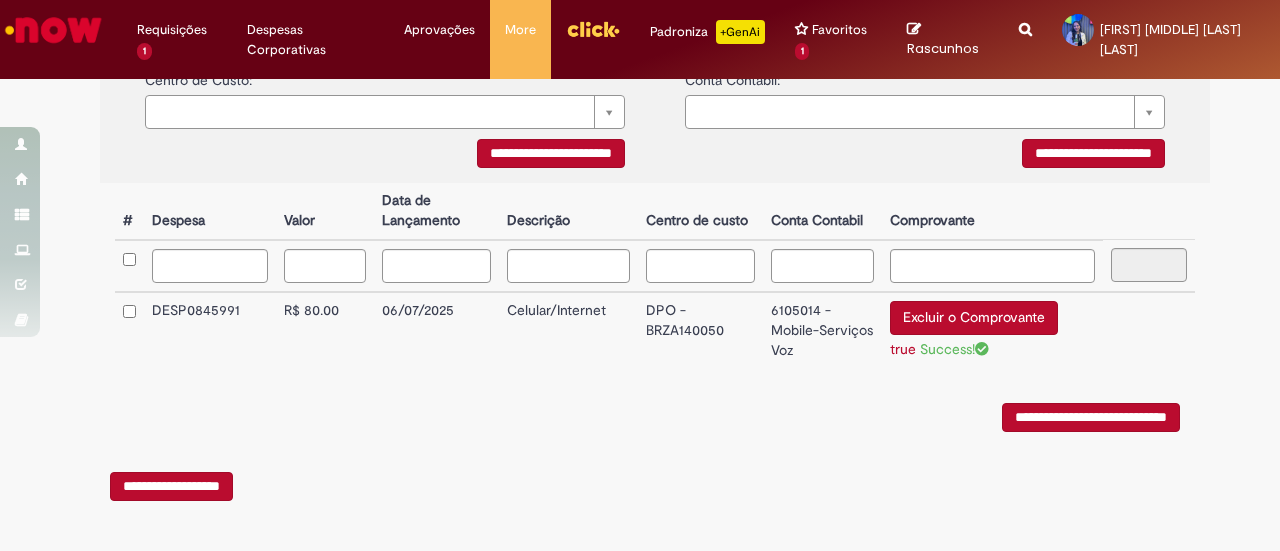 click on "**********" at bounding box center [1091, 417] 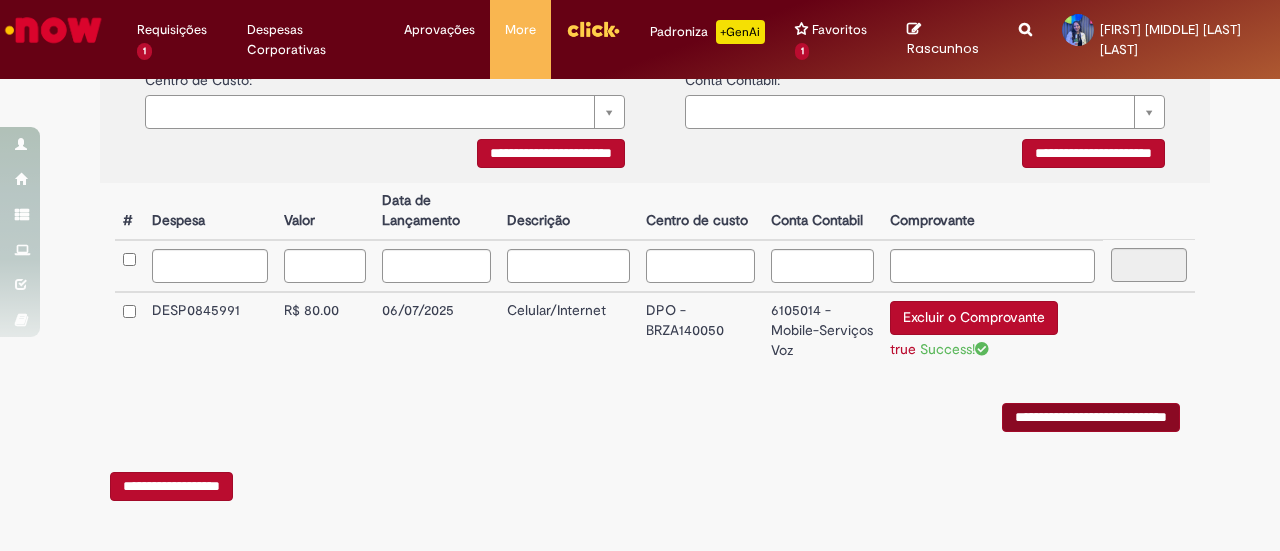 scroll, scrollTop: 0, scrollLeft: 0, axis: both 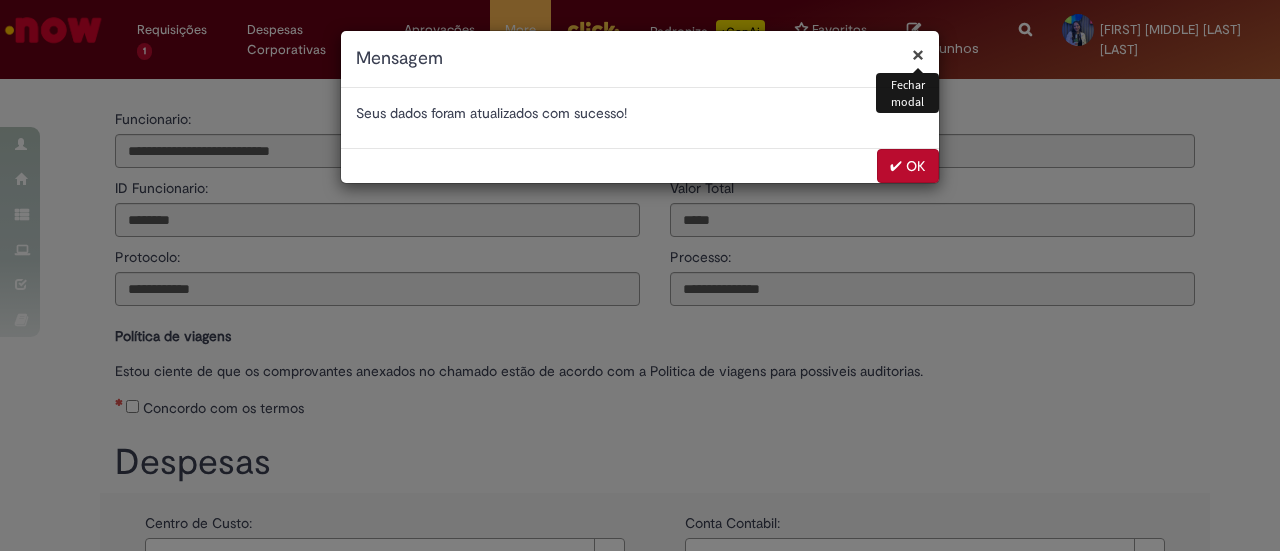 click on "✔ OK" at bounding box center [908, 166] 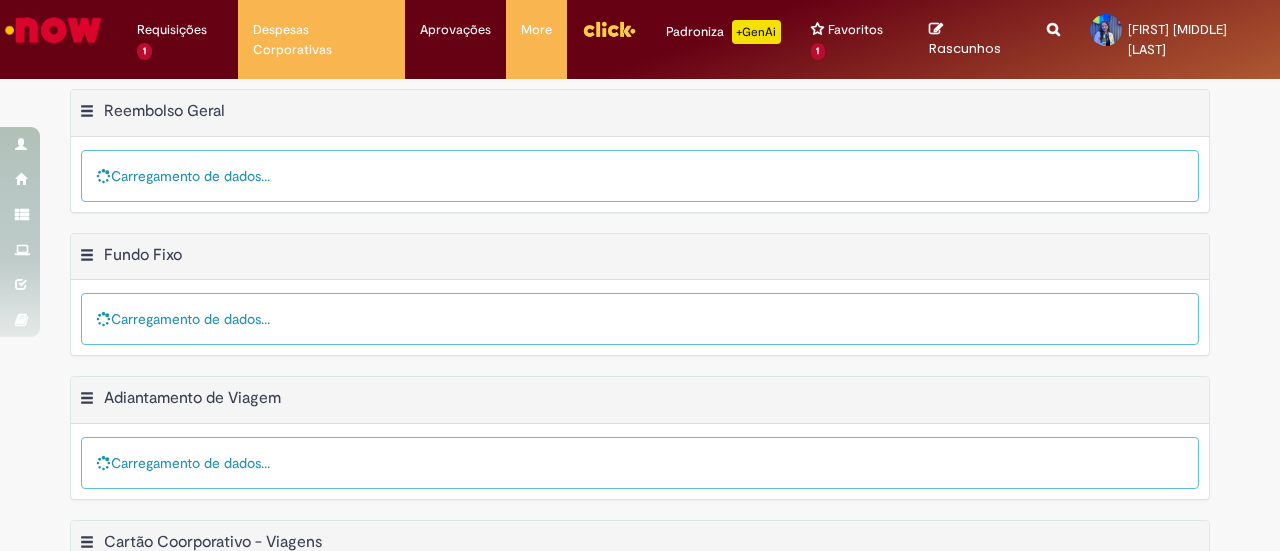 scroll, scrollTop: 0, scrollLeft: 0, axis: both 